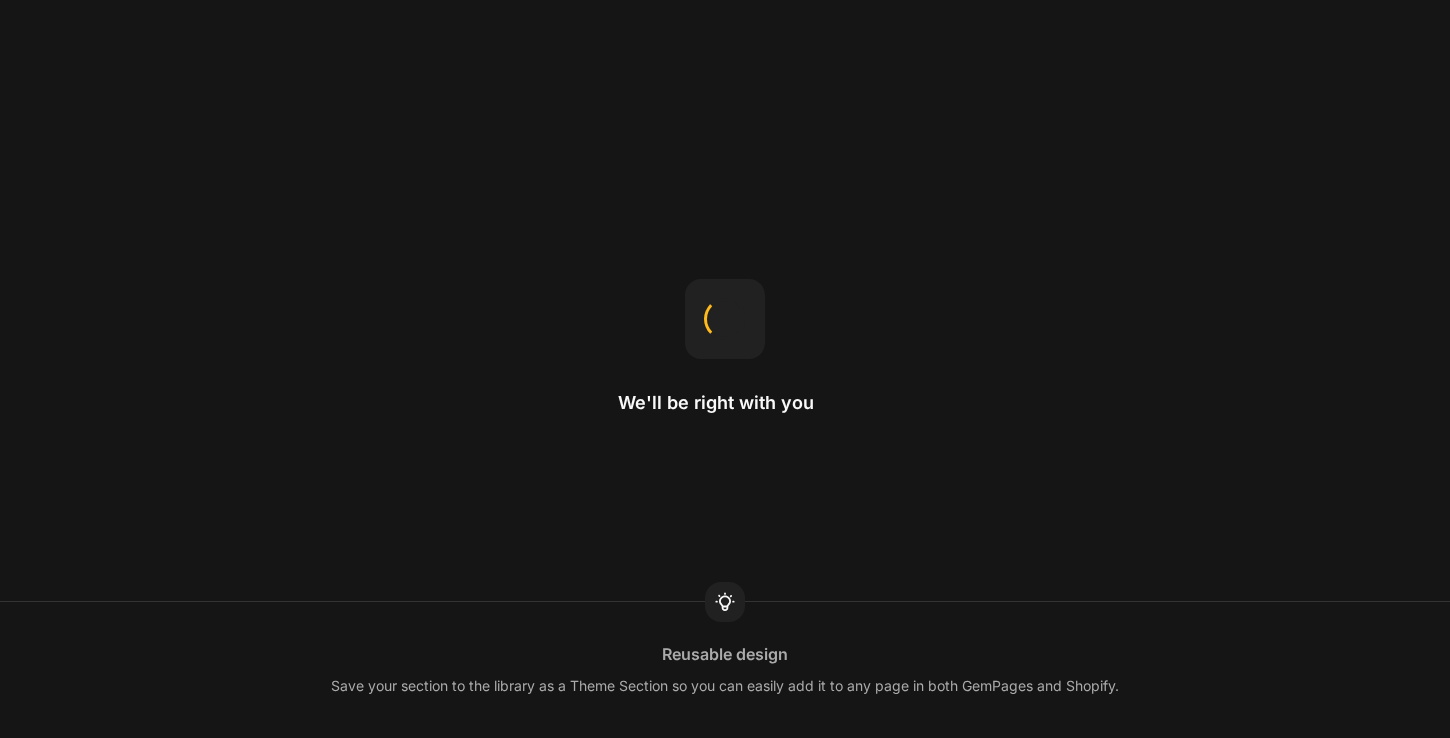 scroll, scrollTop: 0, scrollLeft: 0, axis: both 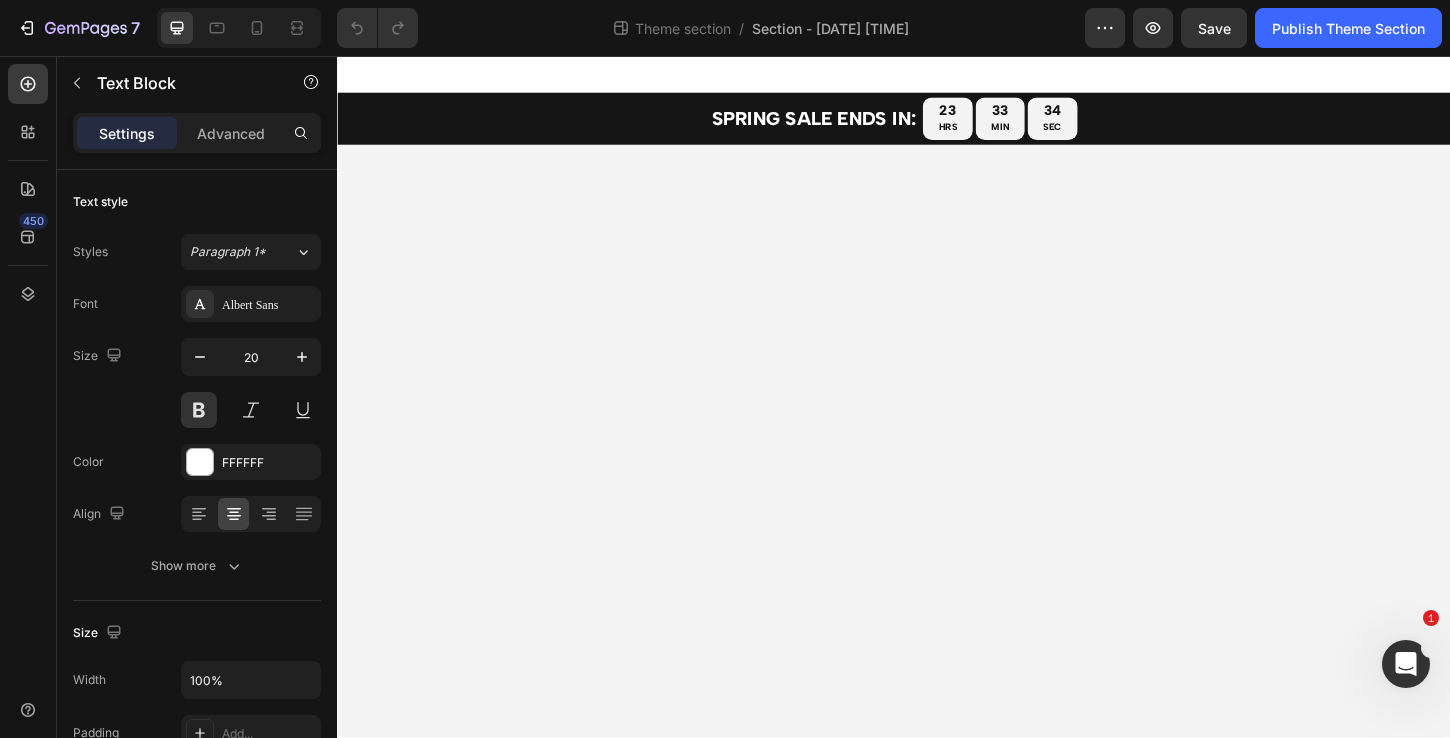 click on "SPRING Sale Ends In:" at bounding box center (851, 124) 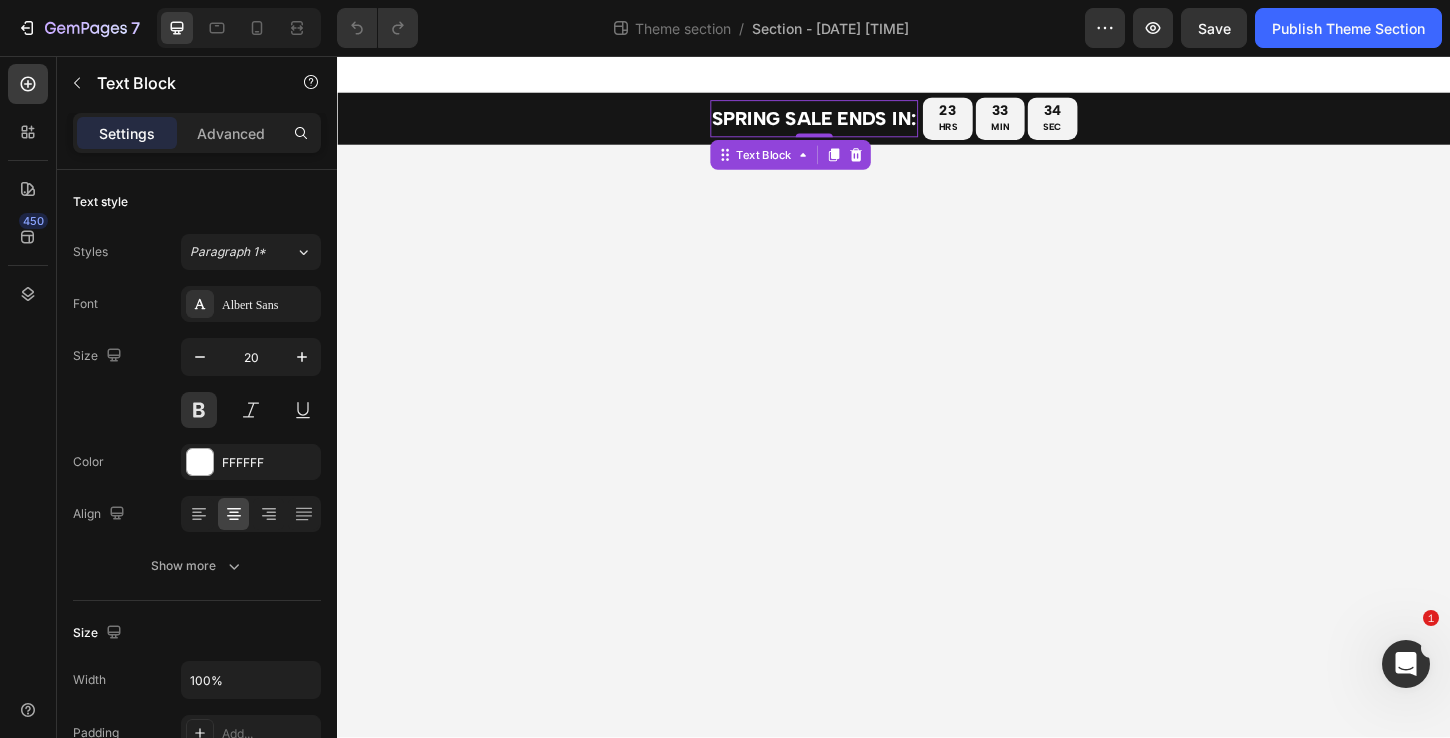 click on "SPRING Sale Ends In:" at bounding box center (851, 124) 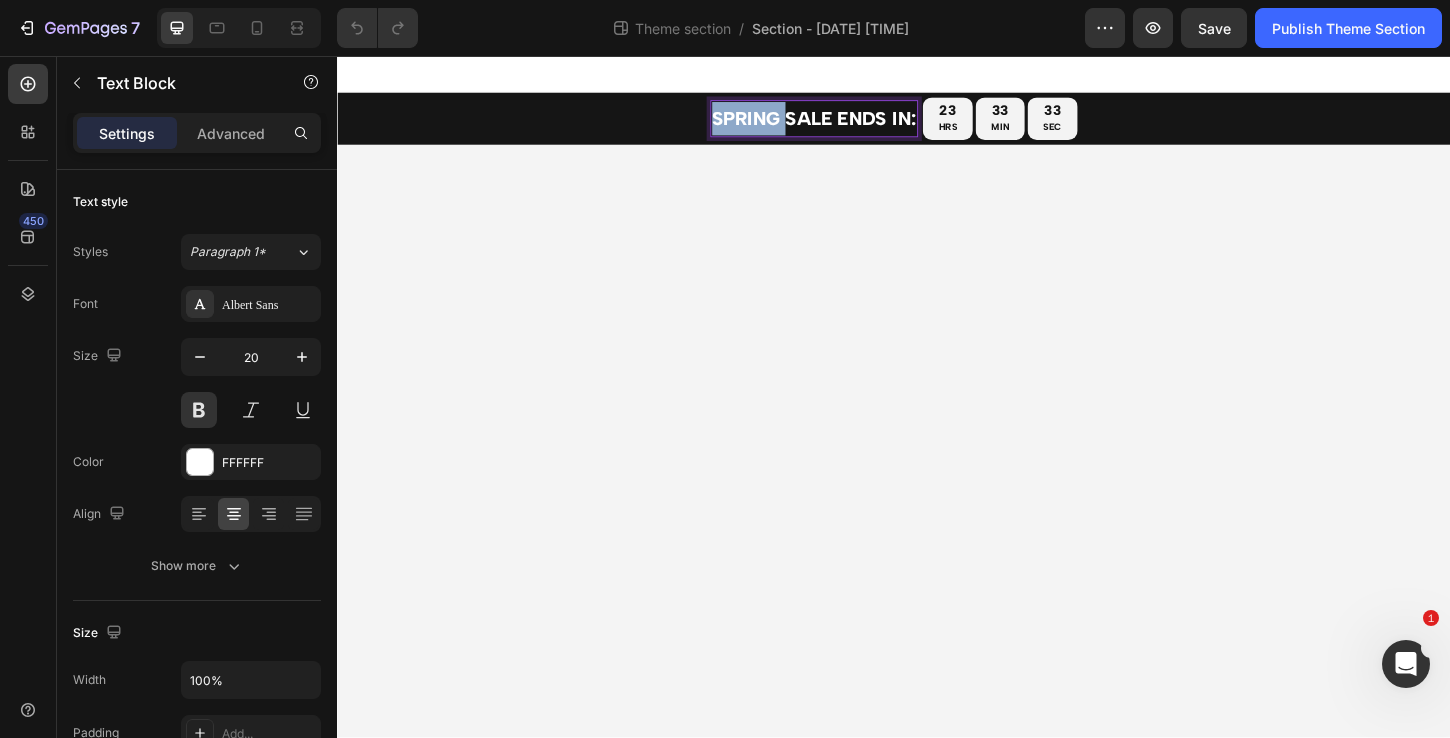 drag, startPoint x: 820, startPoint y: 126, endPoint x: 725, endPoint y: 124, distance: 95.02105 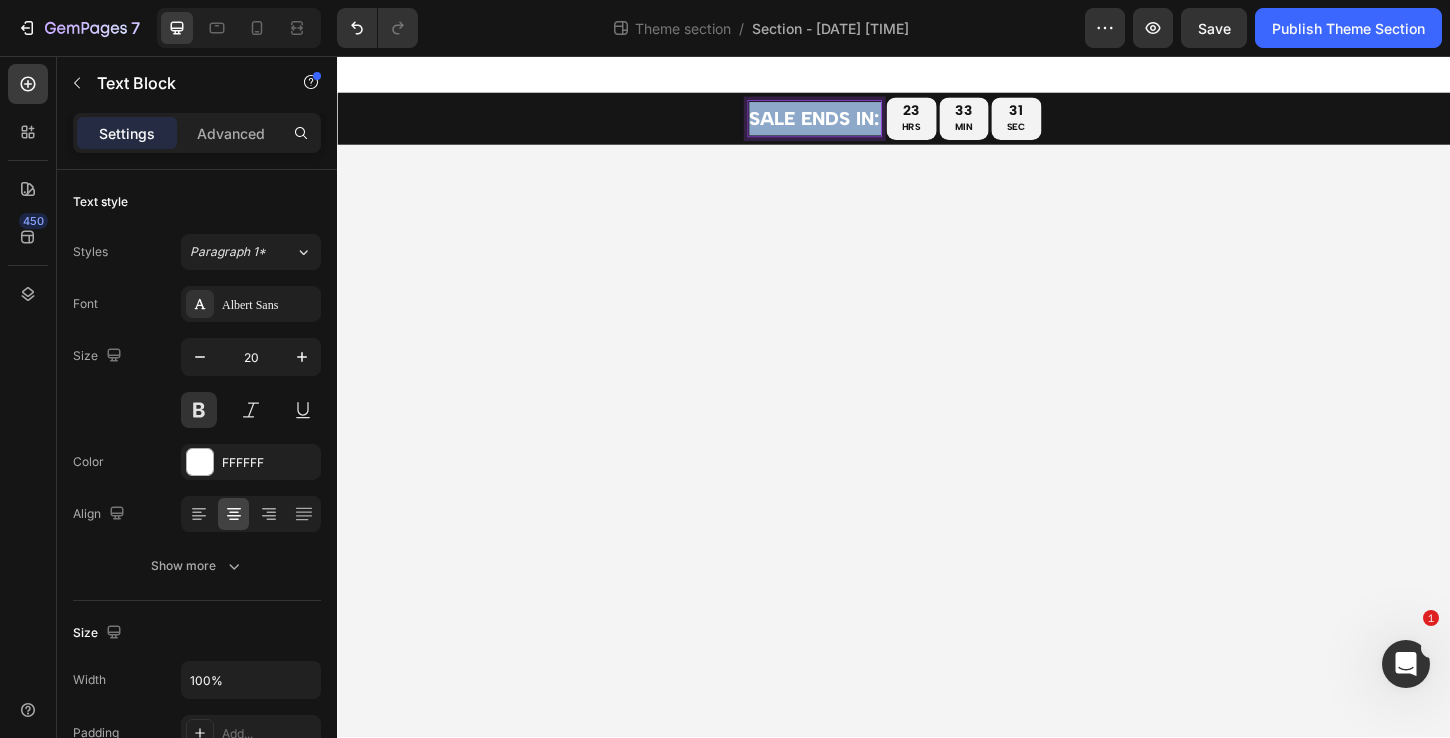 click on "Sale Ends In: Text Block 0 SPring sale ends in: Text Block 23 HRS 33 MIN 31 SEC Countdown Timer Row Root
Drag & drop element from sidebar or
Explore Library
Add section Choose templates inspired by CRO experts Generate layout from URL or image Add blank section then drag & drop elements" at bounding box center [937, 423] 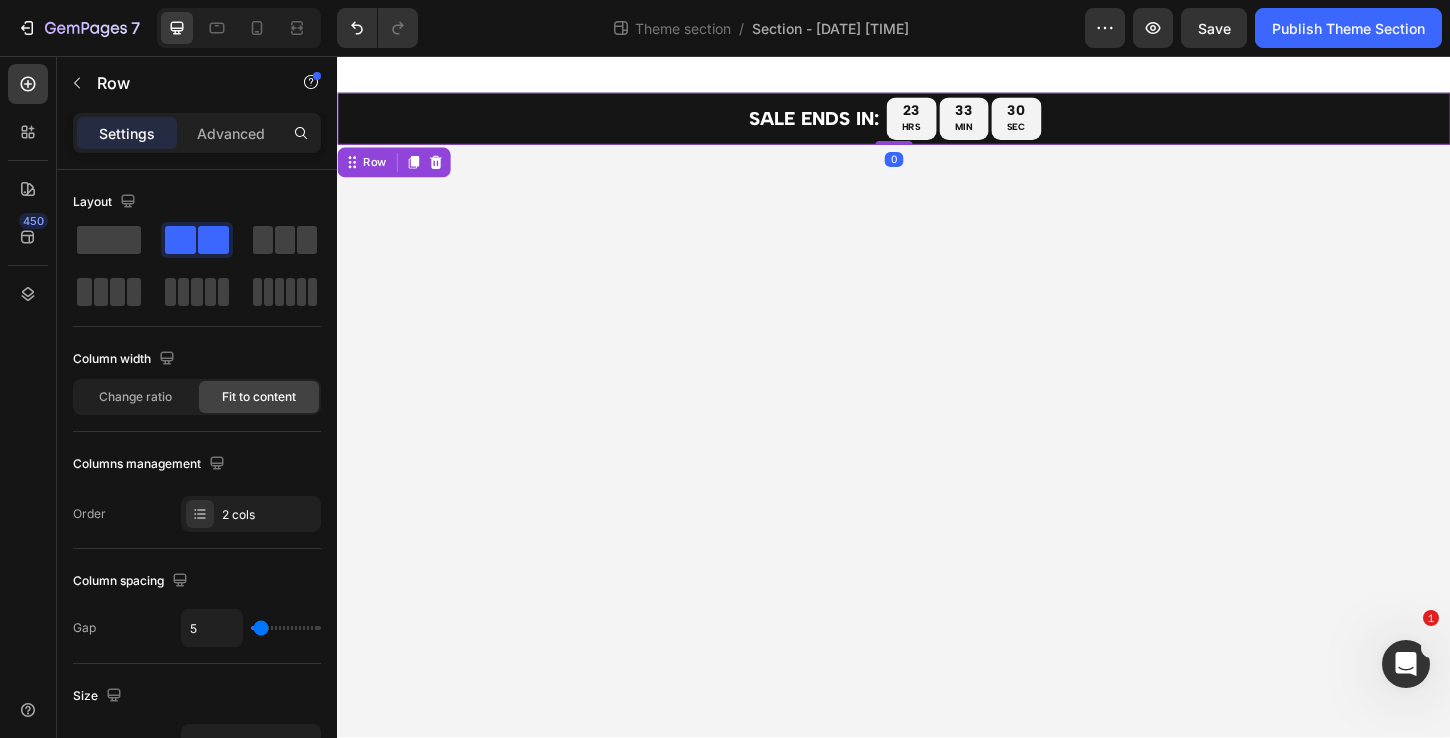 click on "Sale Ends In: Text Block SPring sale ends in: Text Block 23 HRS 33 MIN 30 SEC Countdown Timer Row 0" at bounding box center [937, 124] 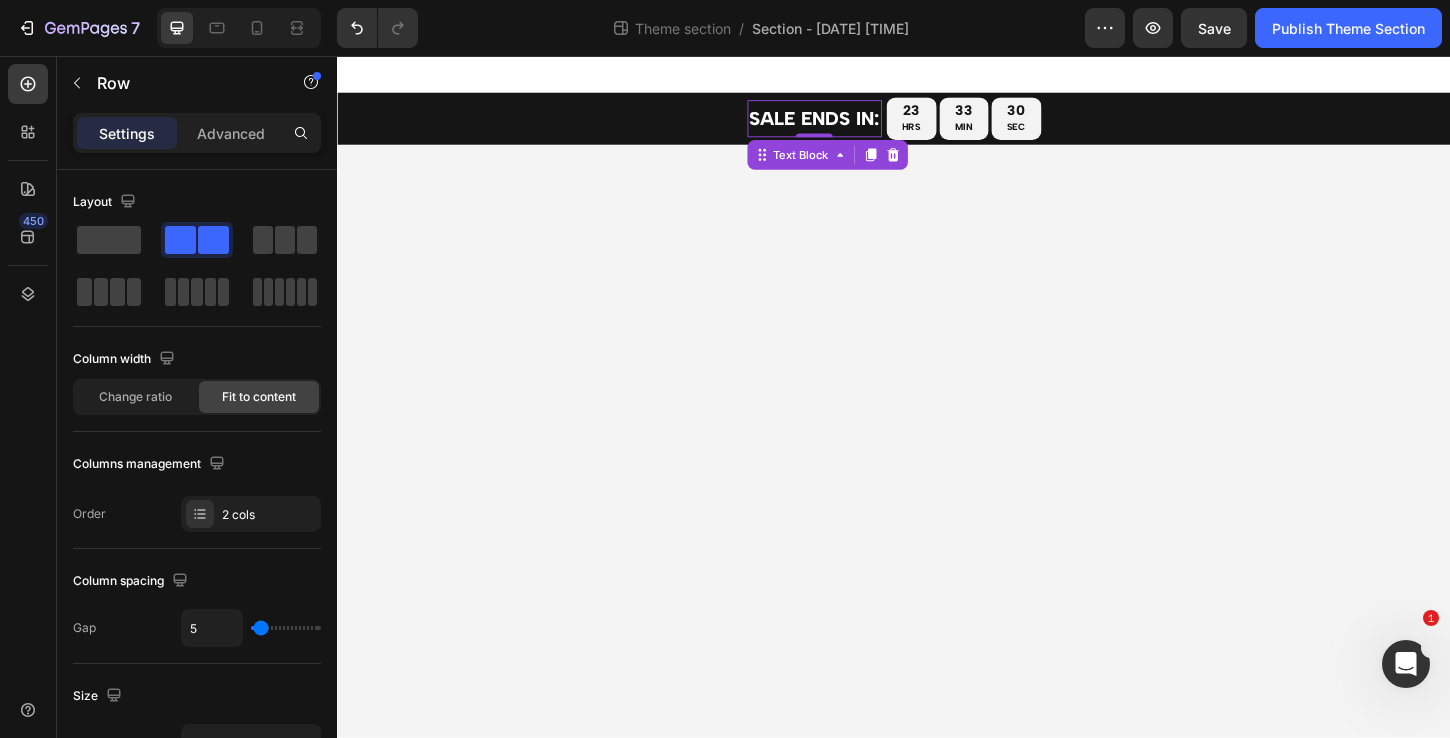 click on "Sale Ends In:" at bounding box center (851, 124) 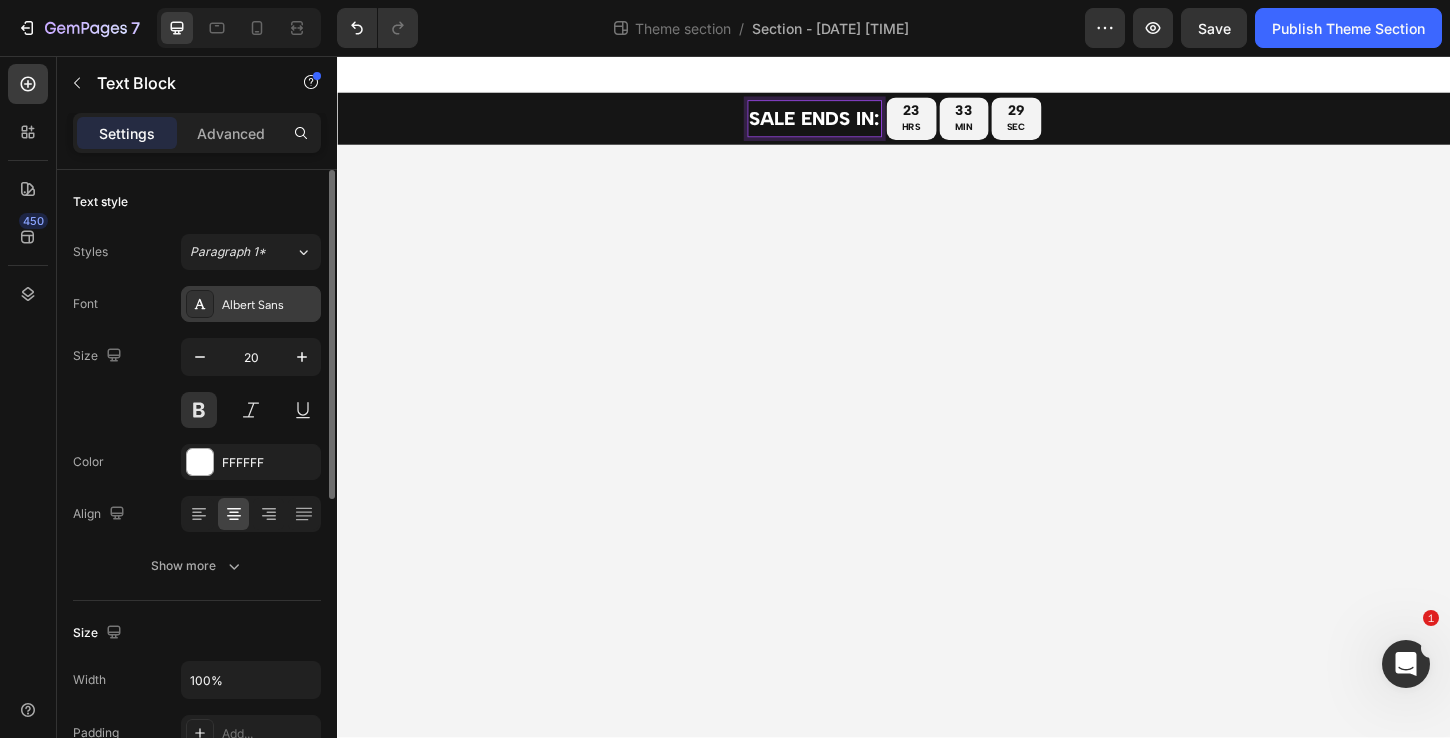 click on "Albert Sans" at bounding box center (269, 305) 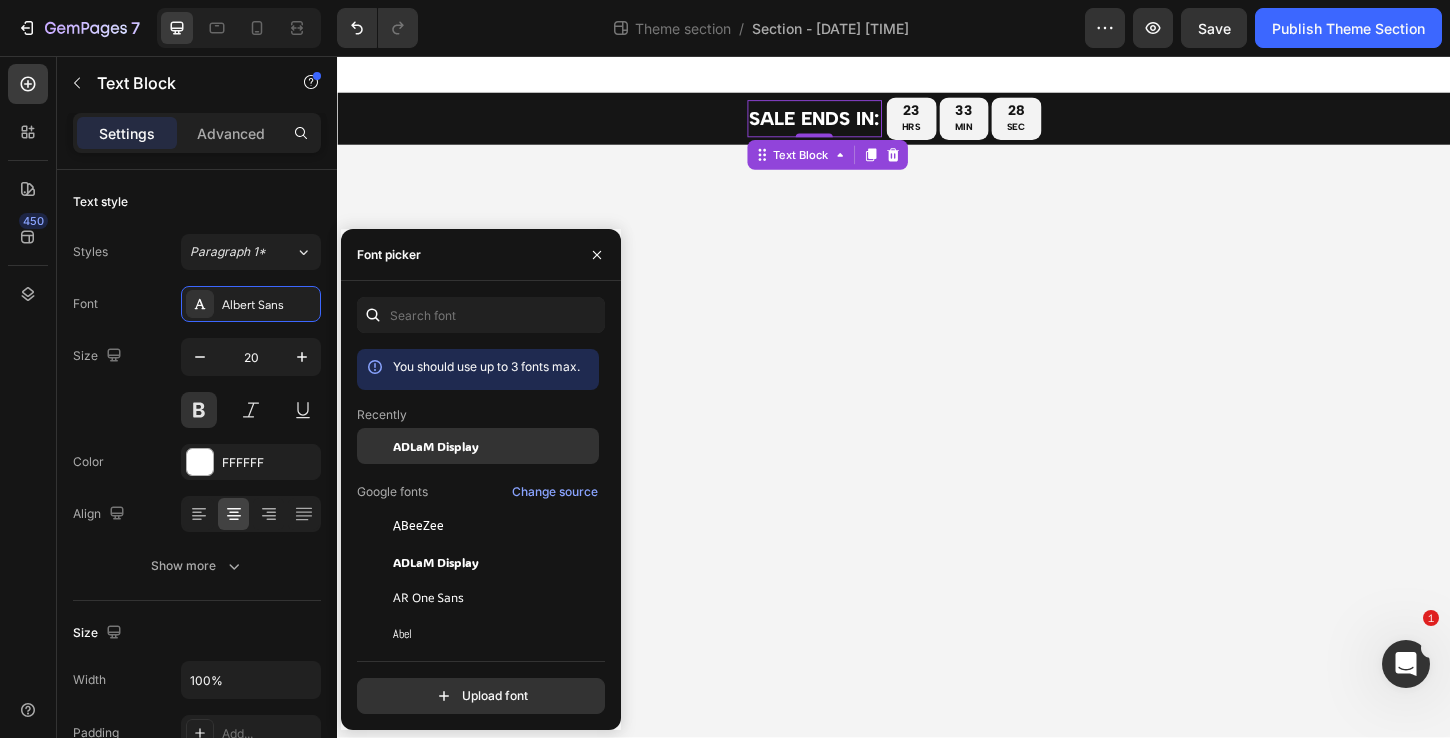 click on "ADLaM Display" at bounding box center [494, 446] 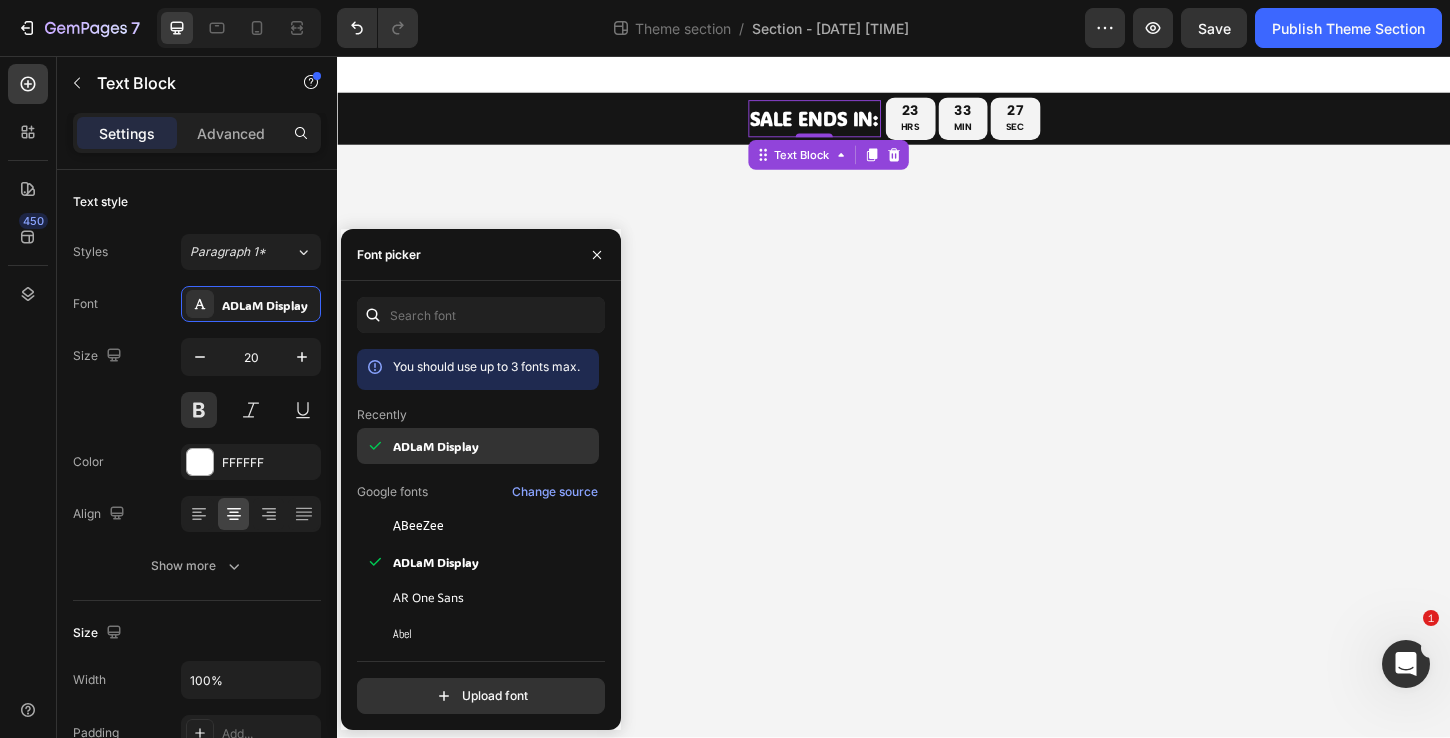 scroll, scrollTop: 0, scrollLeft: 0, axis: both 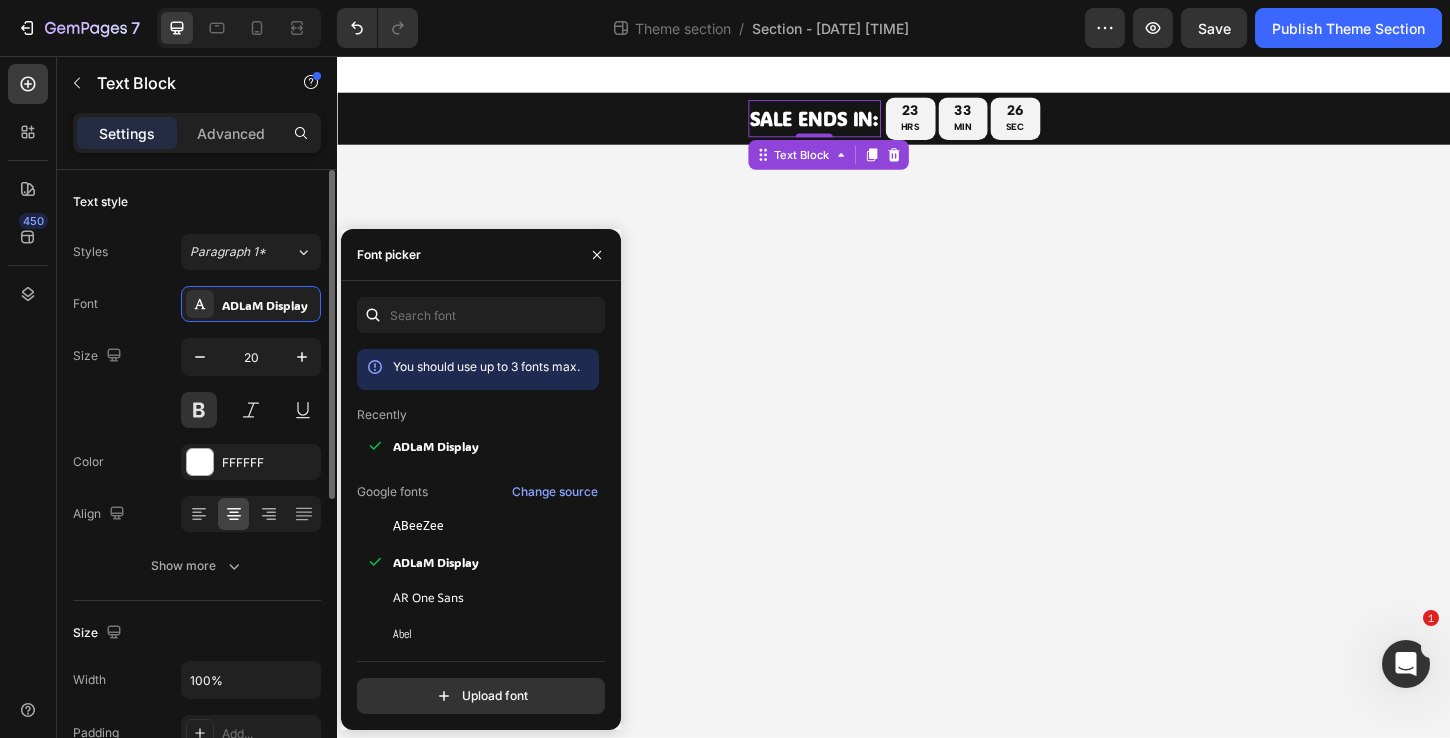 click on "Text style" at bounding box center (197, 202) 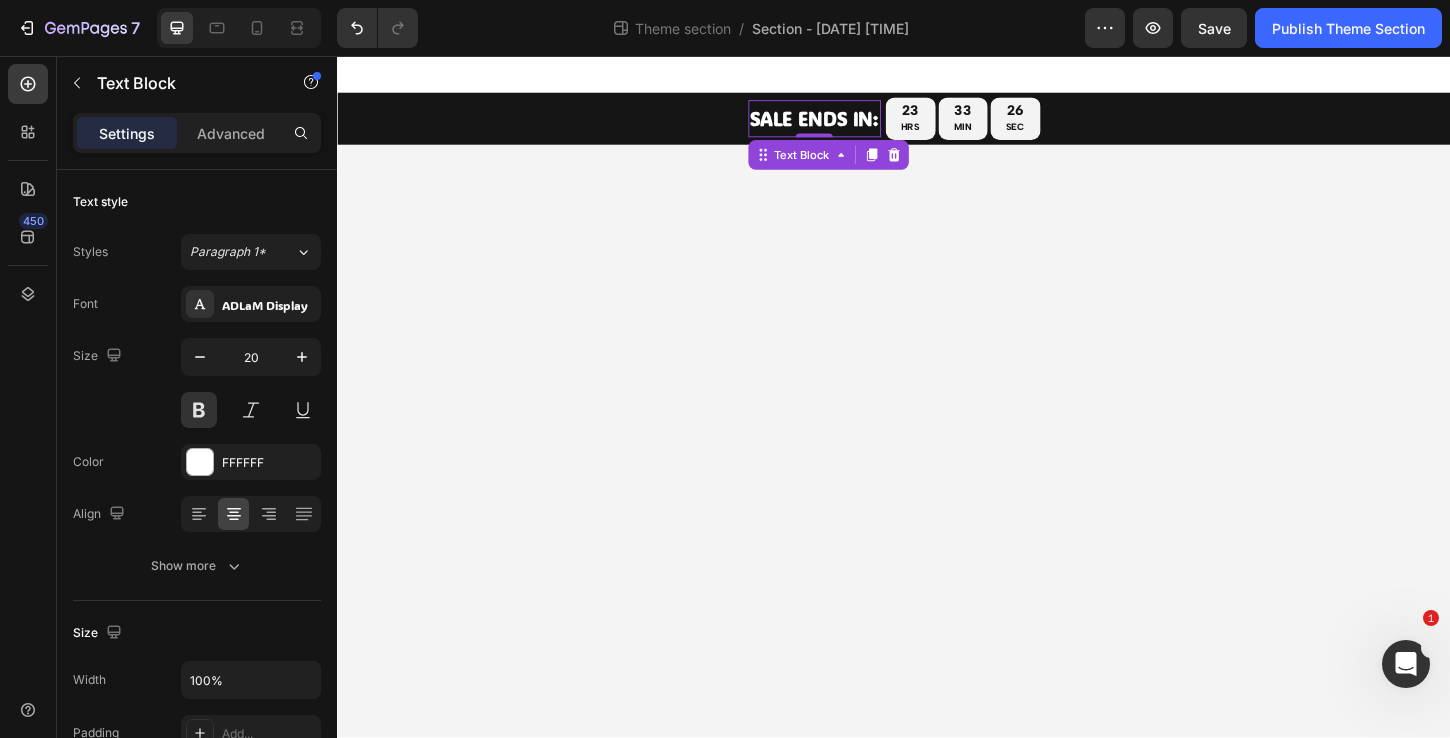 drag, startPoint x: 434, startPoint y: 162, endPoint x: 453, endPoint y: 146, distance: 24.839485 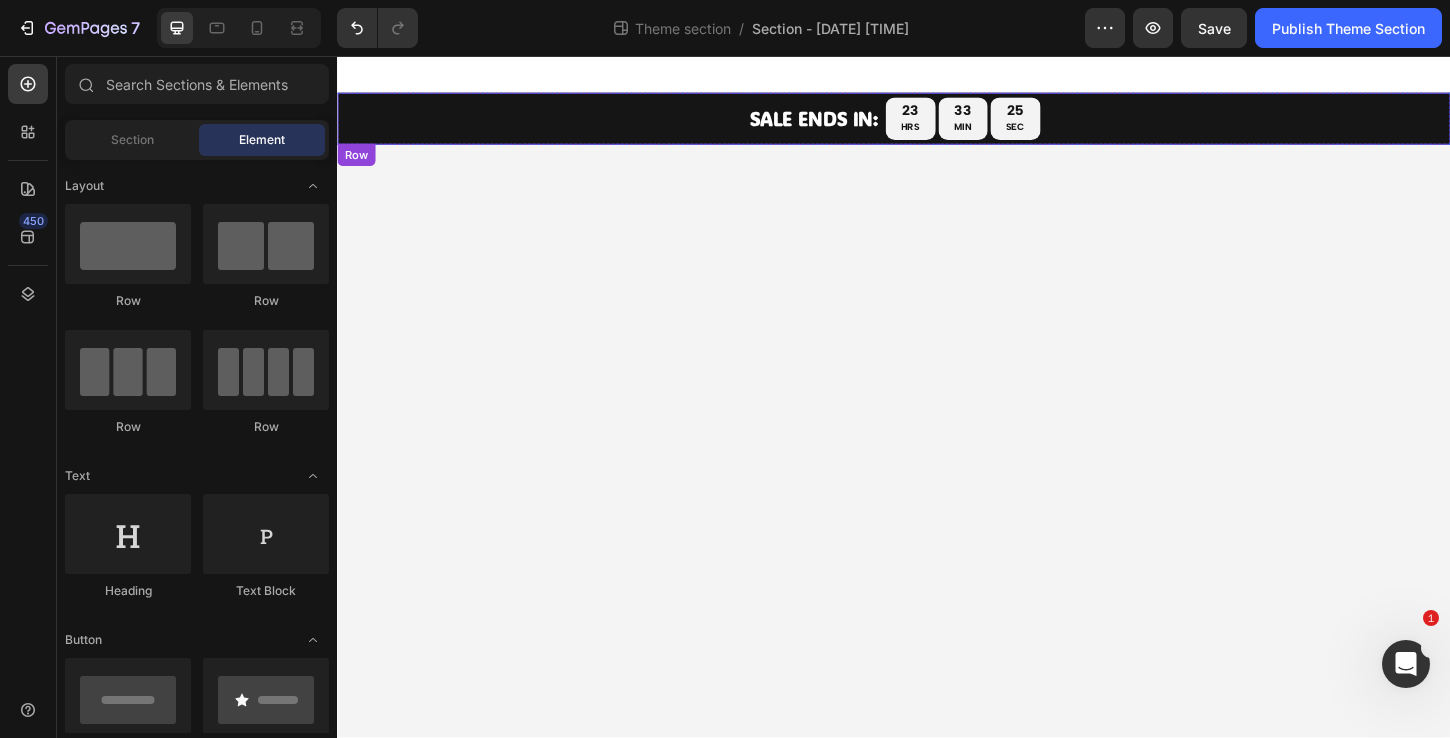 click on "Sale Ends In: Text Block SPring sale ends in: Text Block 23 HRS 33 MIN 25 SEC Countdown Timer Row" at bounding box center [937, 124] 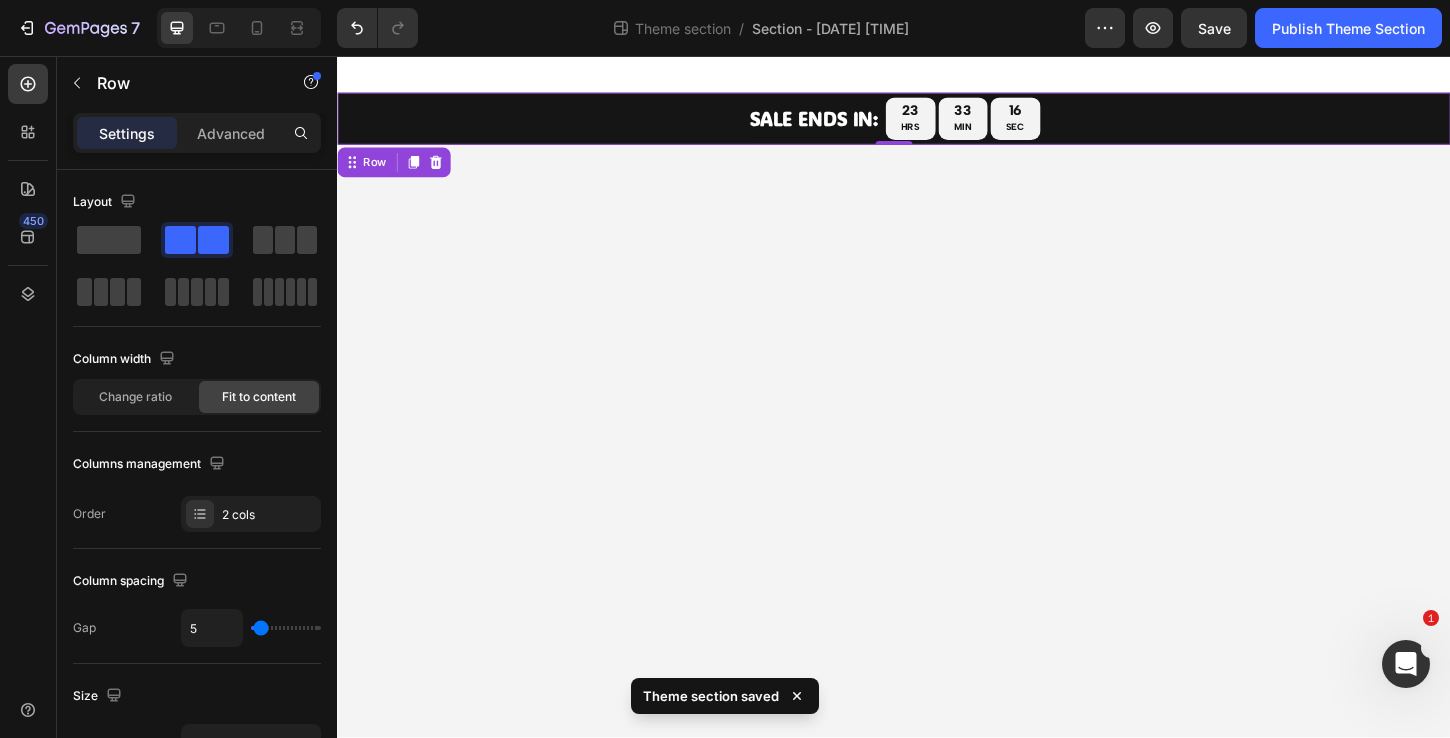 click on "Sale Ends In: Text Block SPring sale ends in: Text Block 23 HRS 33 MIN 16 SEC Countdown Timer Row 0" at bounding box center (937, 124) 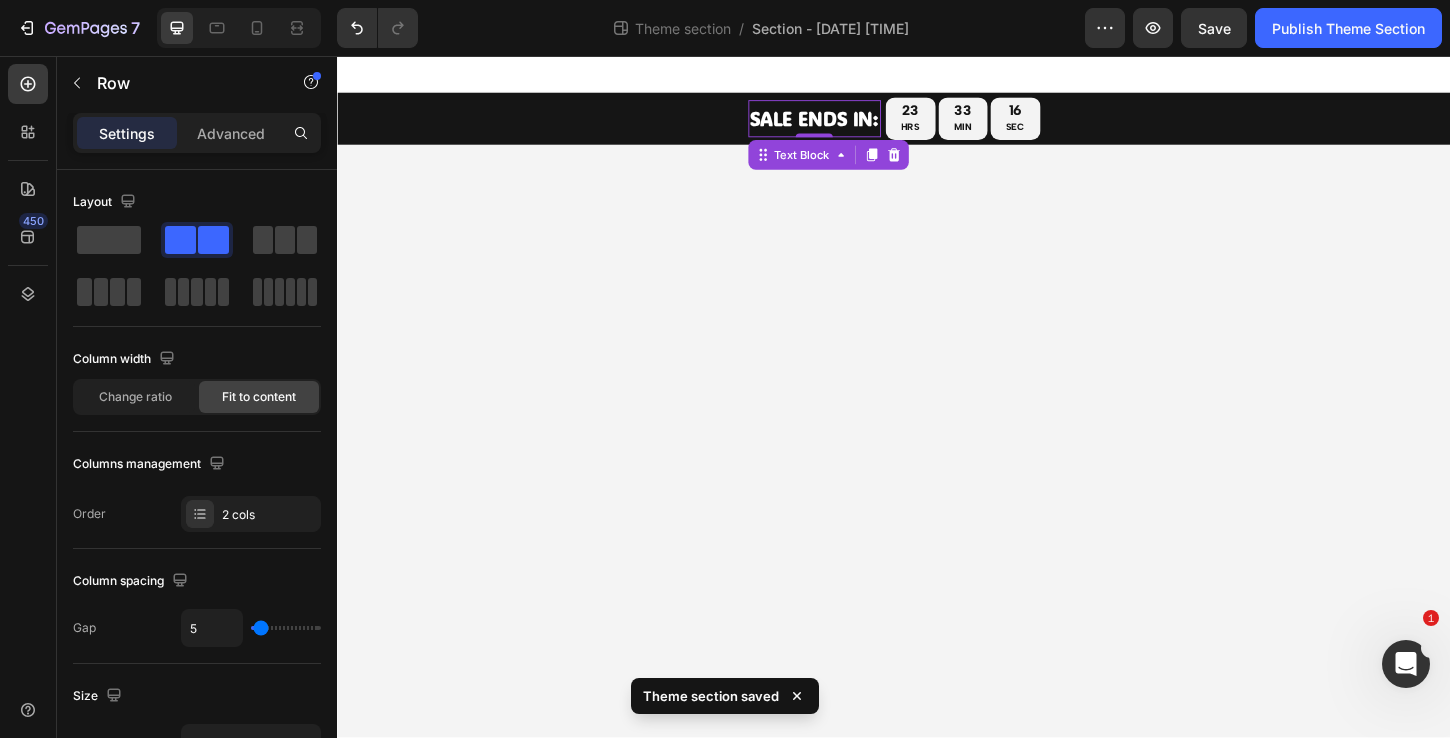 click on "Sale Ends In:" at bounding box center [851, 124] 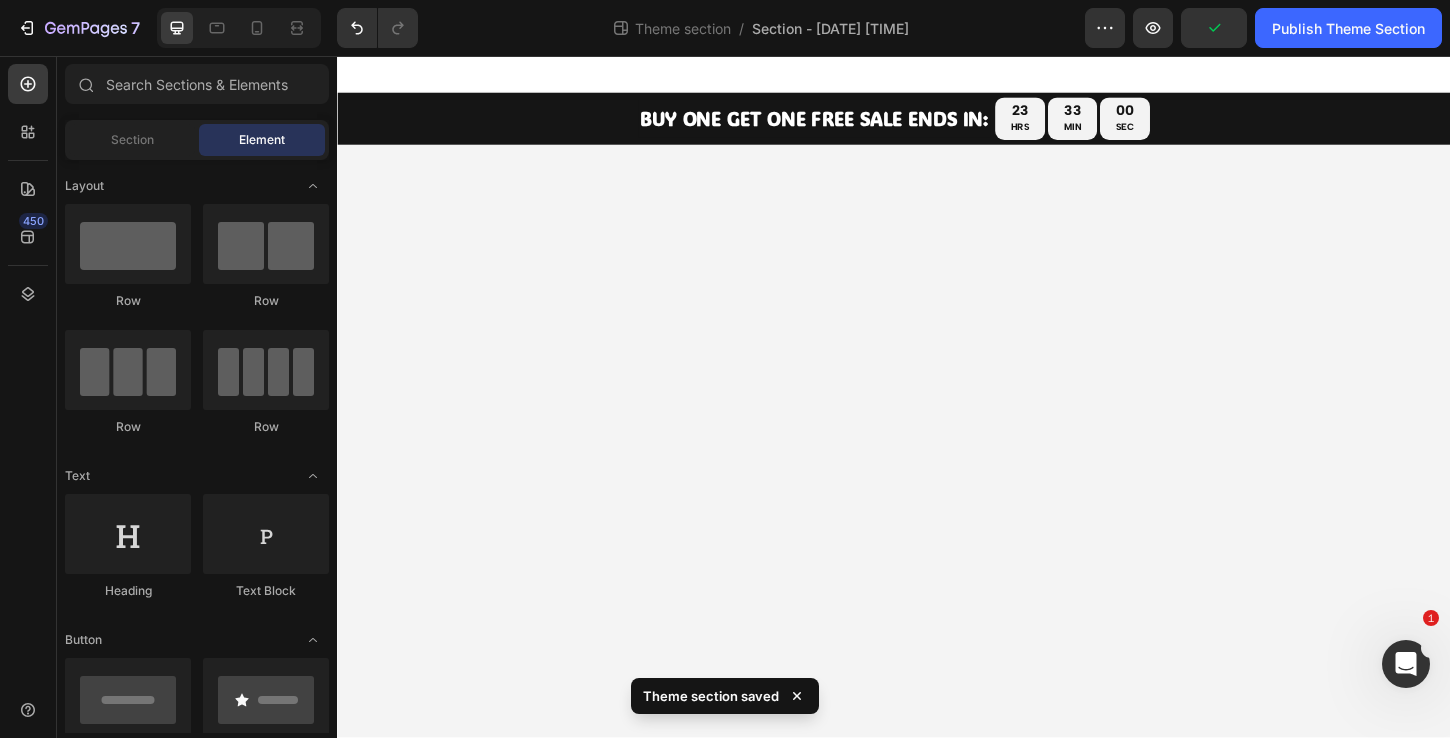 click on "BUY ONE GET ONE FREE Sale Ends In: Text Block SPring sale ends in: Text Block 23 HRS 33 MIN 00 SEC Countdown Timer Row Root
Drag & drop element from sidebar or
Explore Library
Add section Choose templates inspired by CRO experts Generate layout from URL or image Add blank section then drag & drop elements" at bounding box center (937, 423) 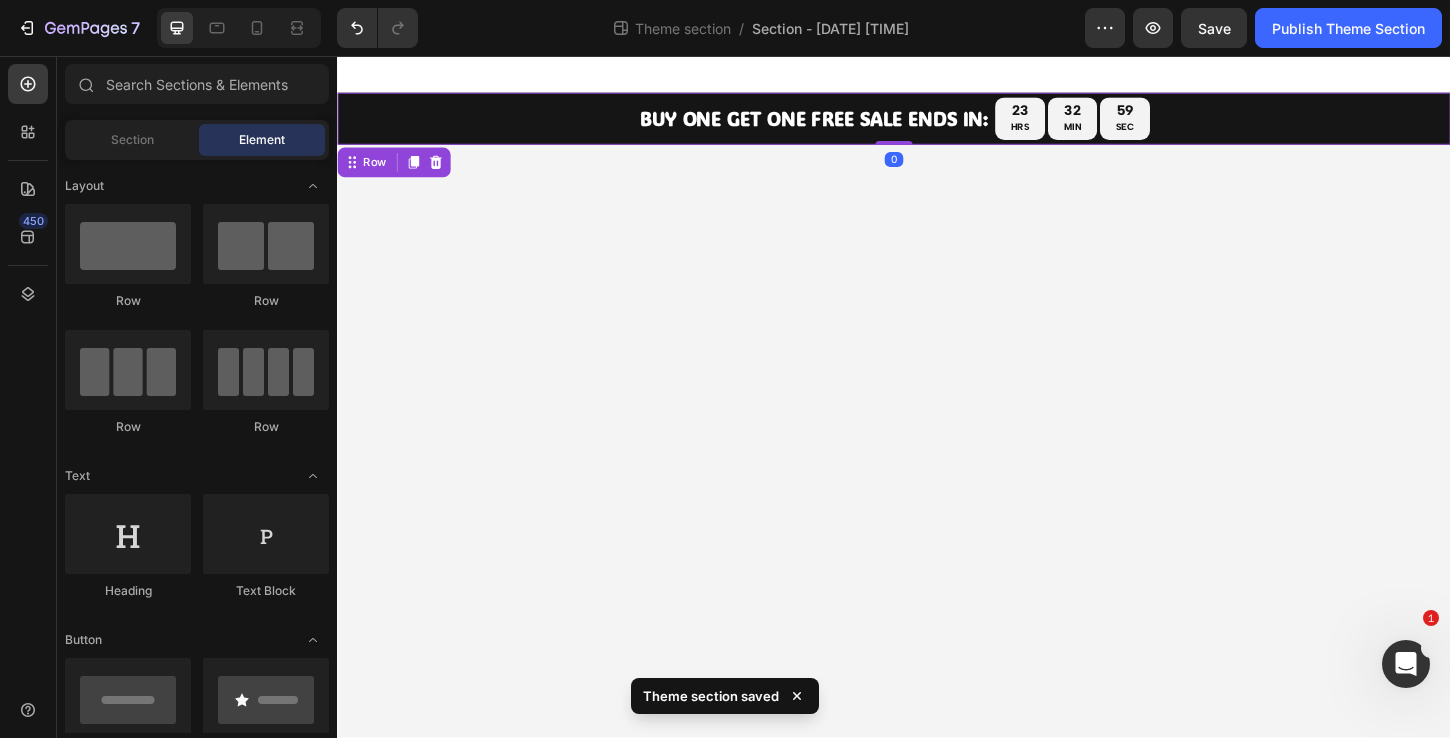 click on "BUY ONE GET ONE FREE Sale Ends In: Text Block SPring sale ends in: Text Block 0 23 HRS 32 MIN 59 SEC Countdown Timer Row 0" at bounding box center (937, 124) 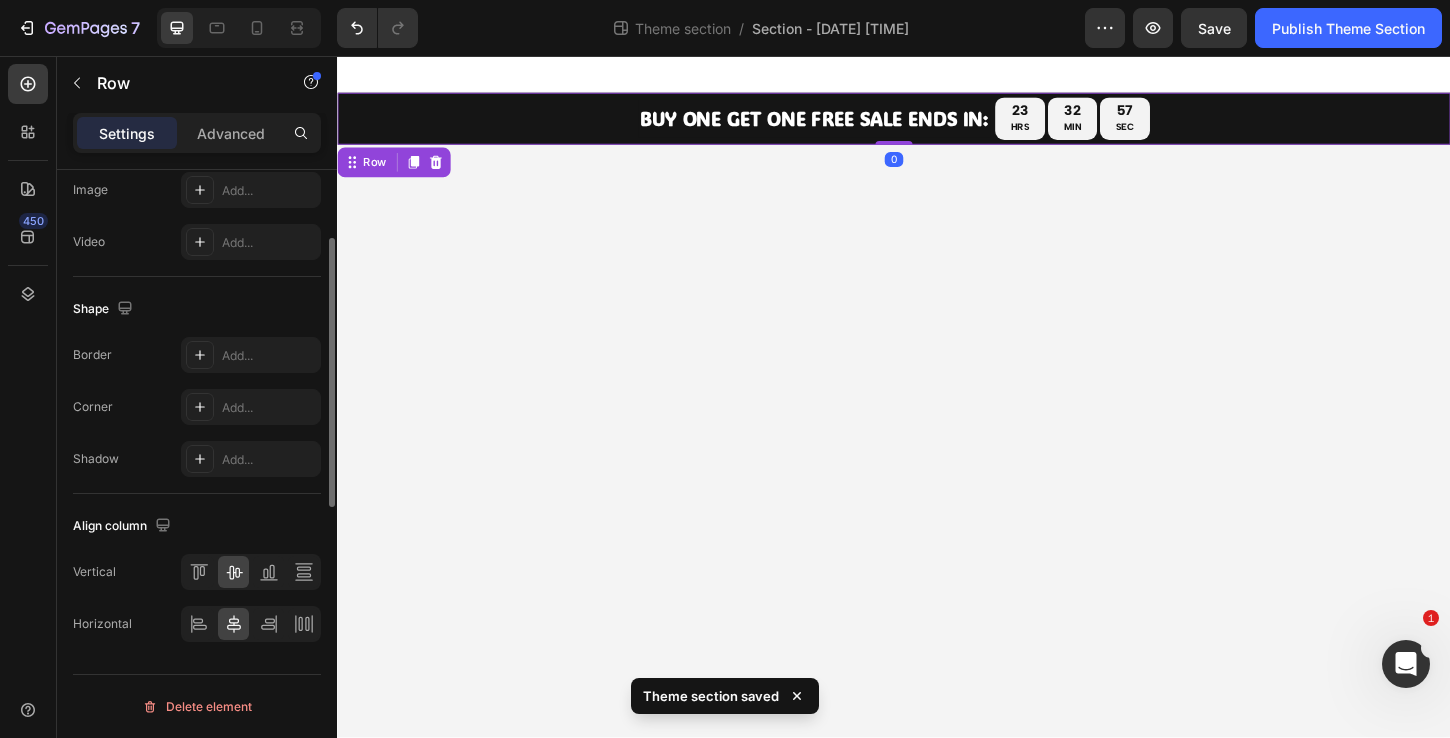 scroll, scrollTop: 397, scrollLeft: 0, axis: vertical 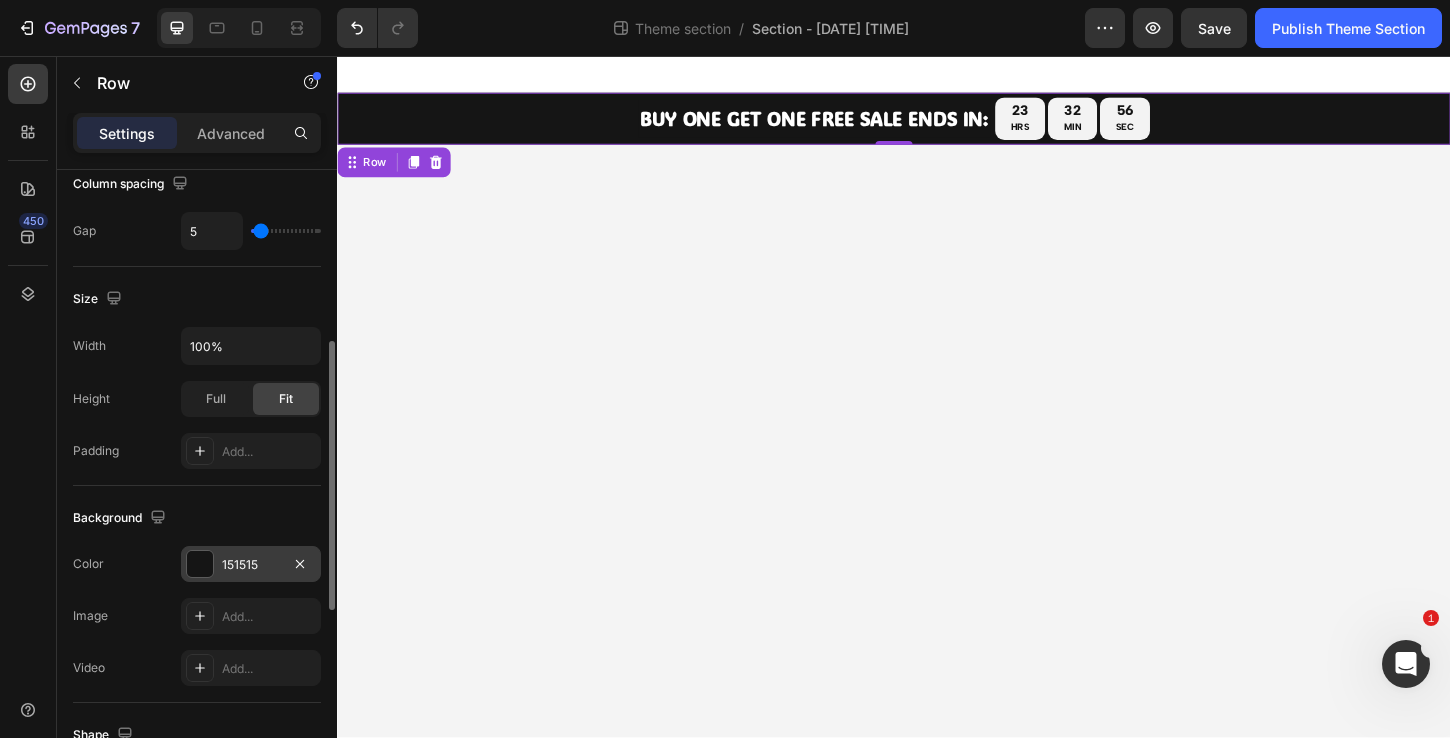 click at bounding box center (200, 564) 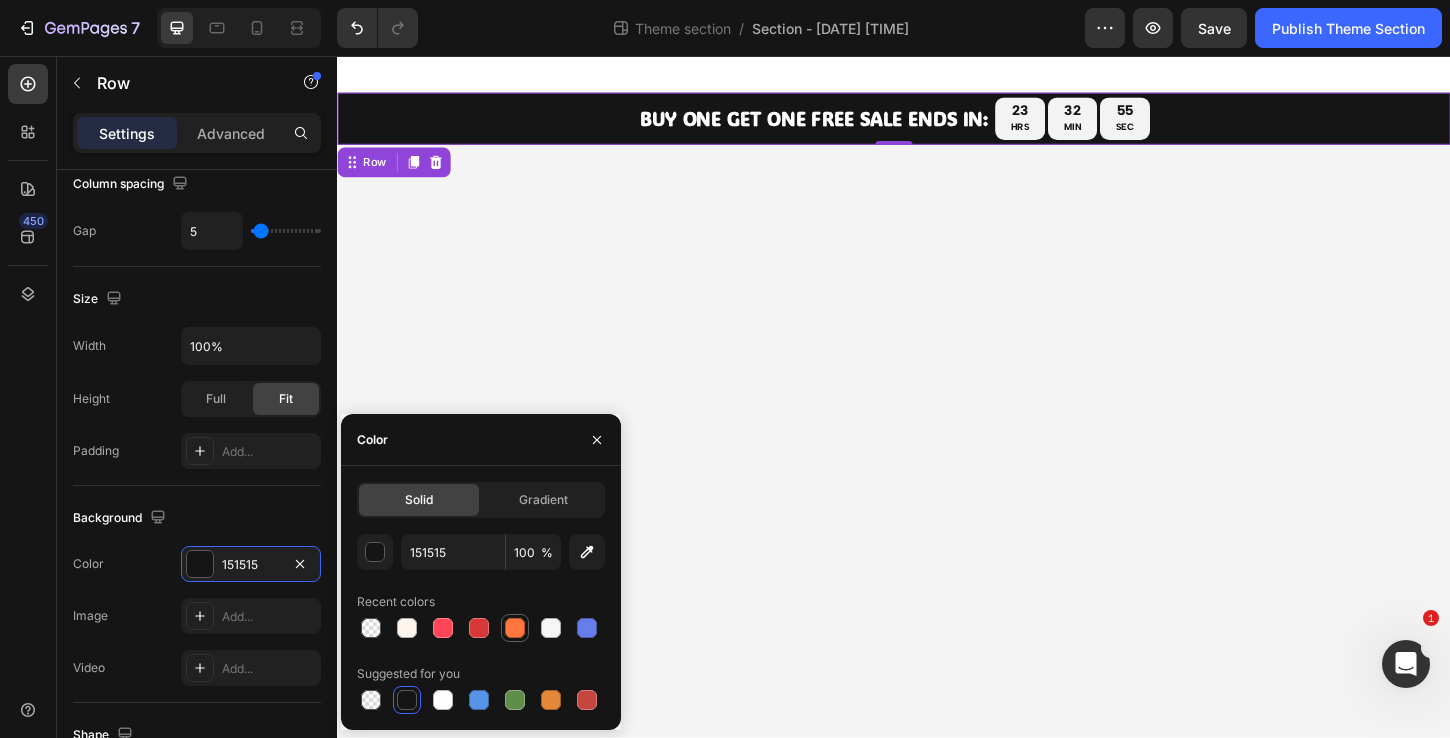 click at bounding box center (515, 628) 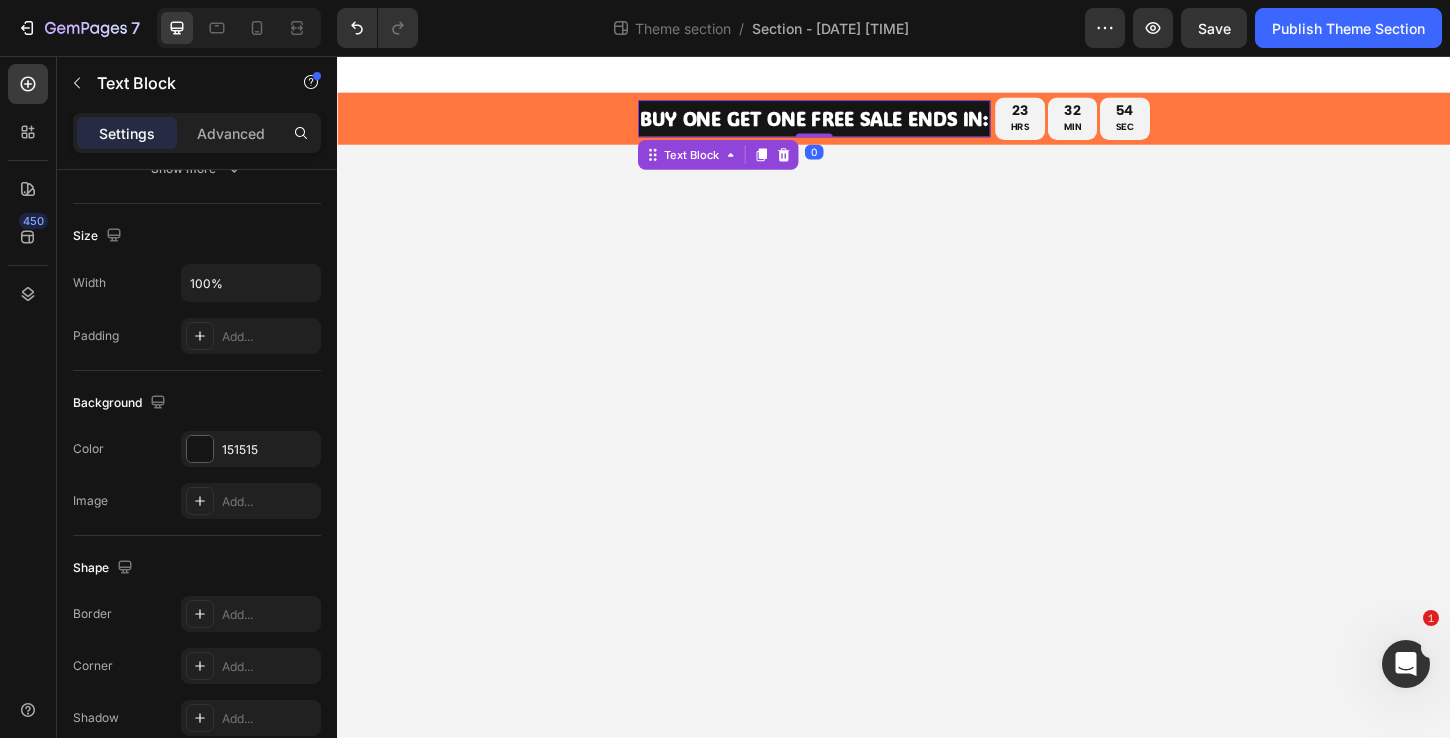 click on "BUY ONE GET ONE FREE Sale Ends In:" at bounding box center [851, 124] 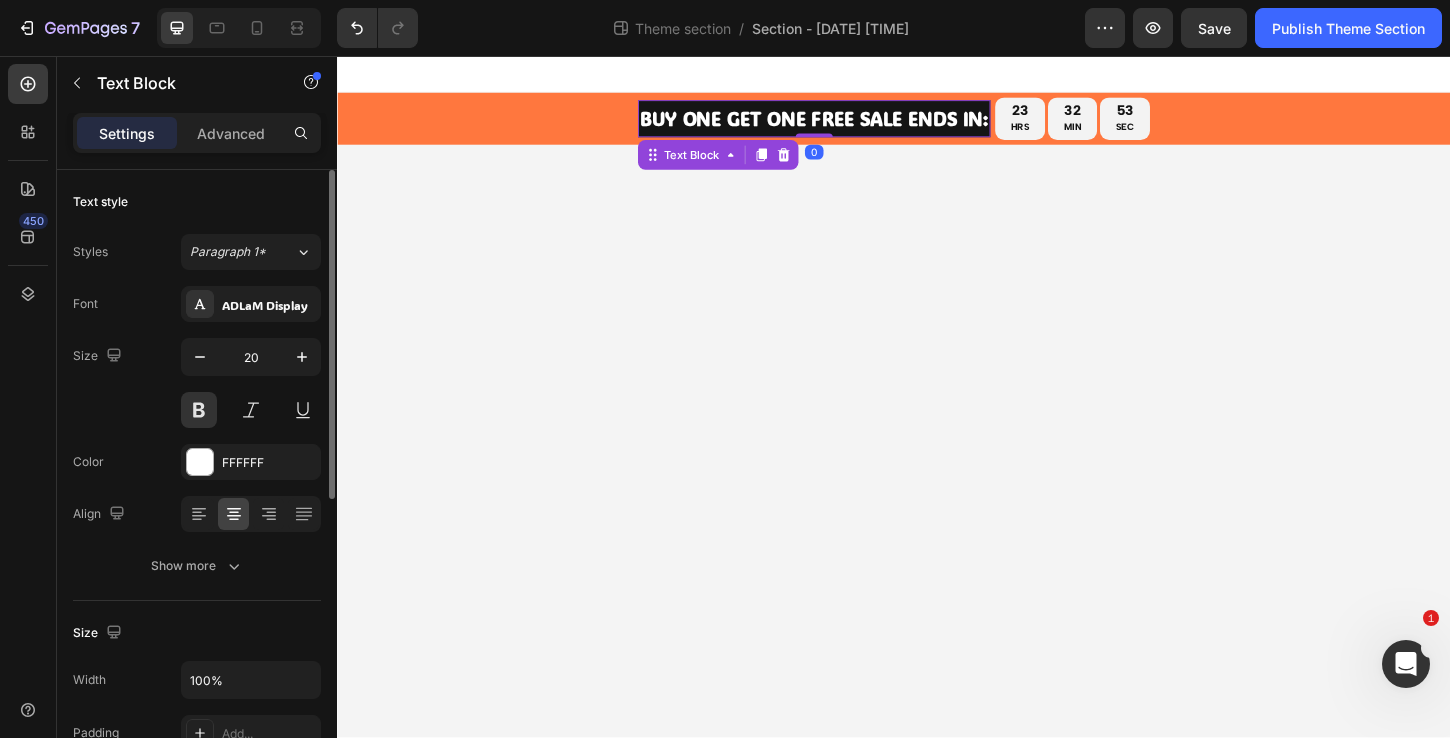 scroll, scrollTop: 419, scrollLeft: 0, axis: vertical 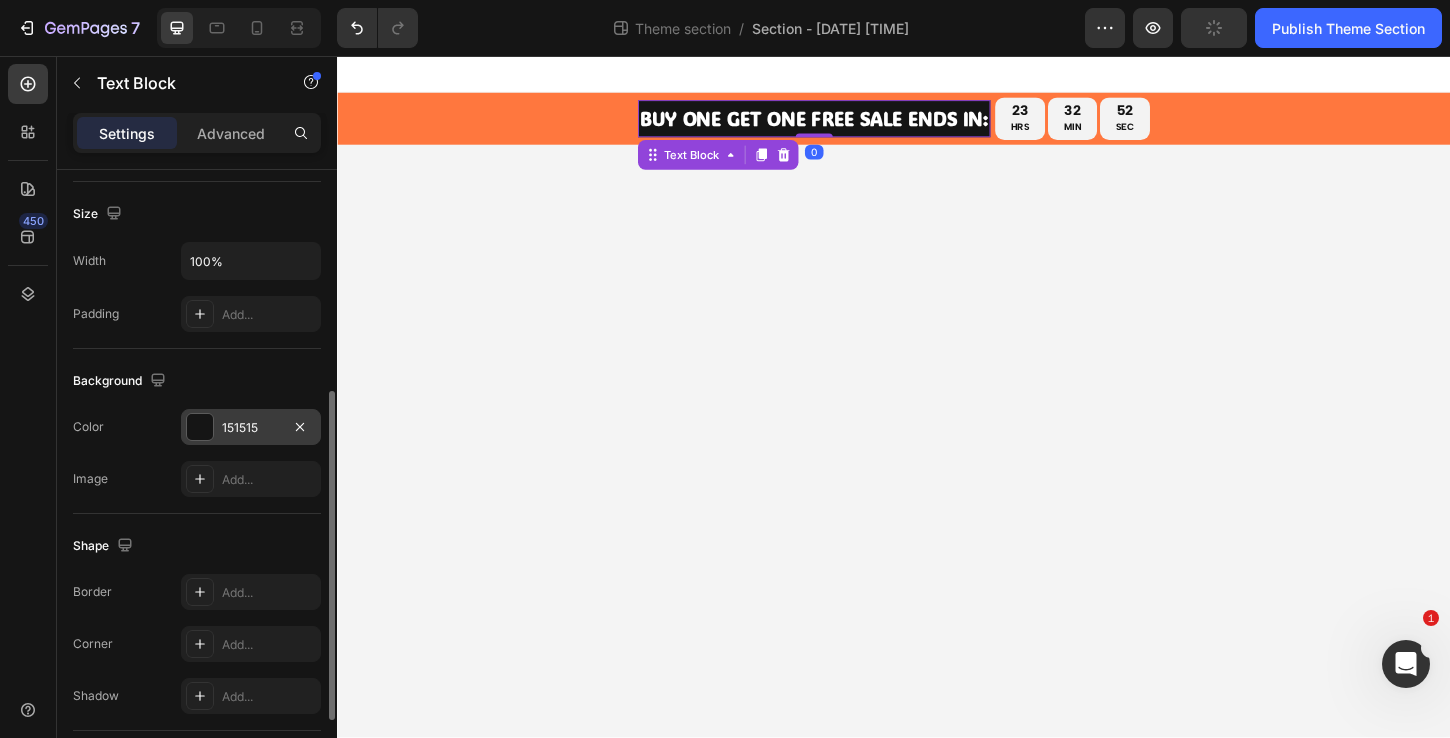 click at bounding box center [200, 427] 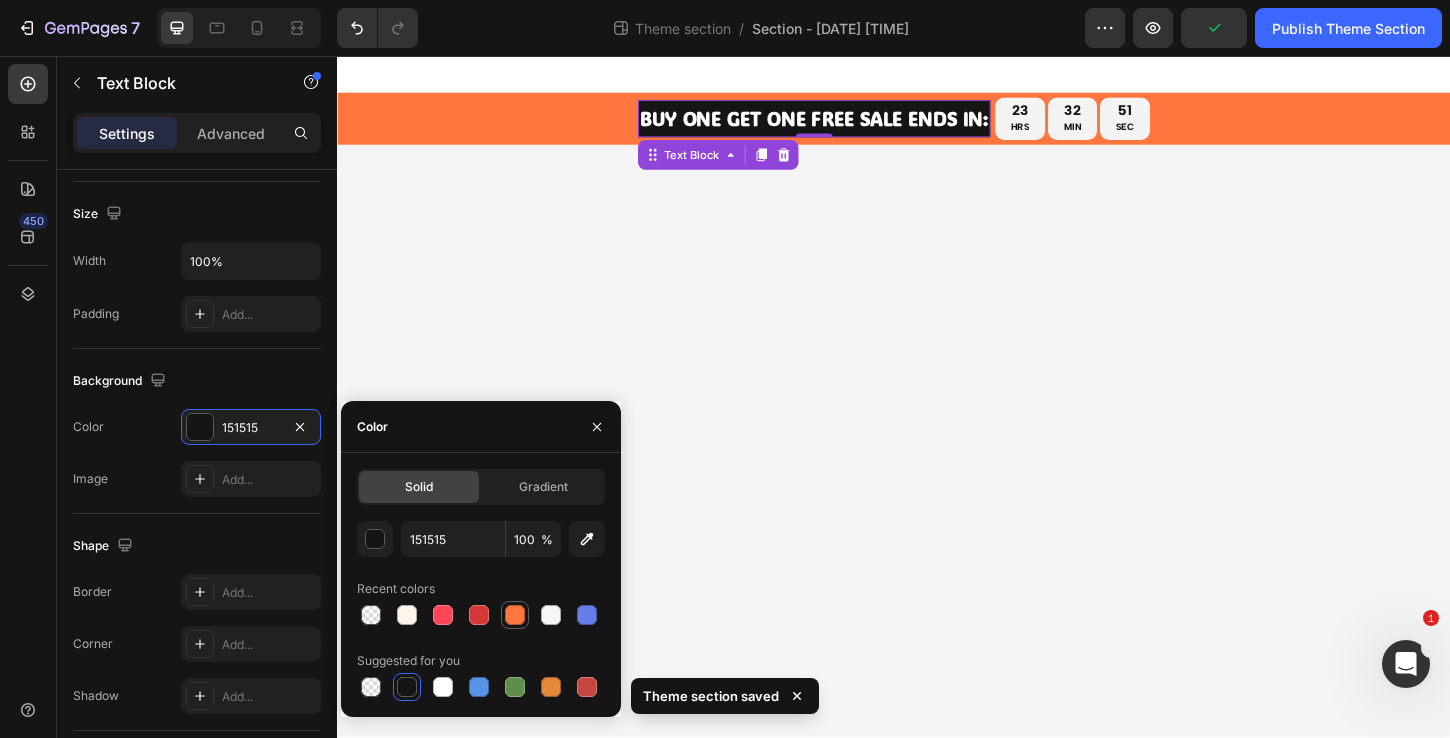 click at bounding box center (515, 615) 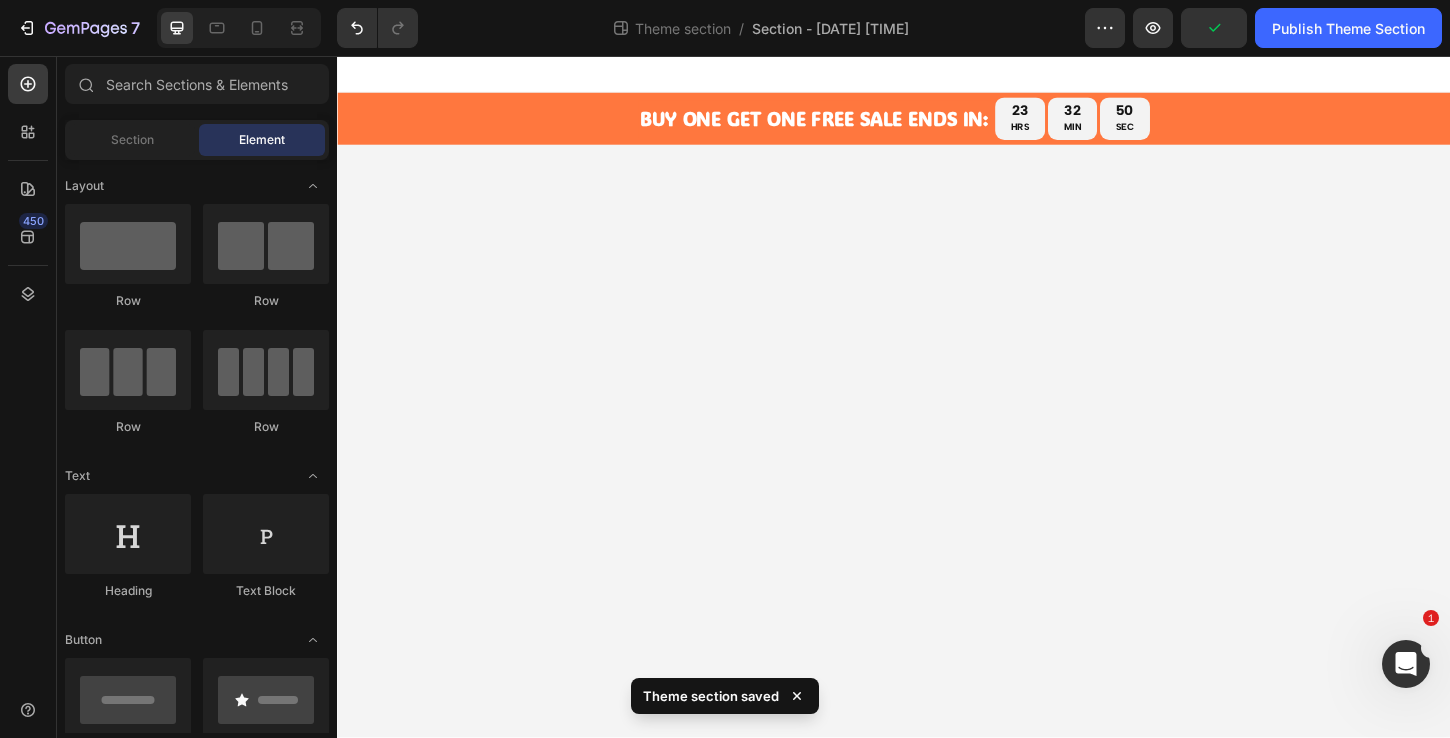 click on "BUY ONE GET ONE FREE Sale Ends In: Text Block SPring sale ends in: Text Block 23 HRS 32 MIN 50 SEC Countdown Timer Row Root
Drag & drop element from sidebar or
Explore Library
Add section Choose templates inspired by CRO experts Generate layout from URL or image Add blank section then drag & drop elements" at bounding box center (937, 423) 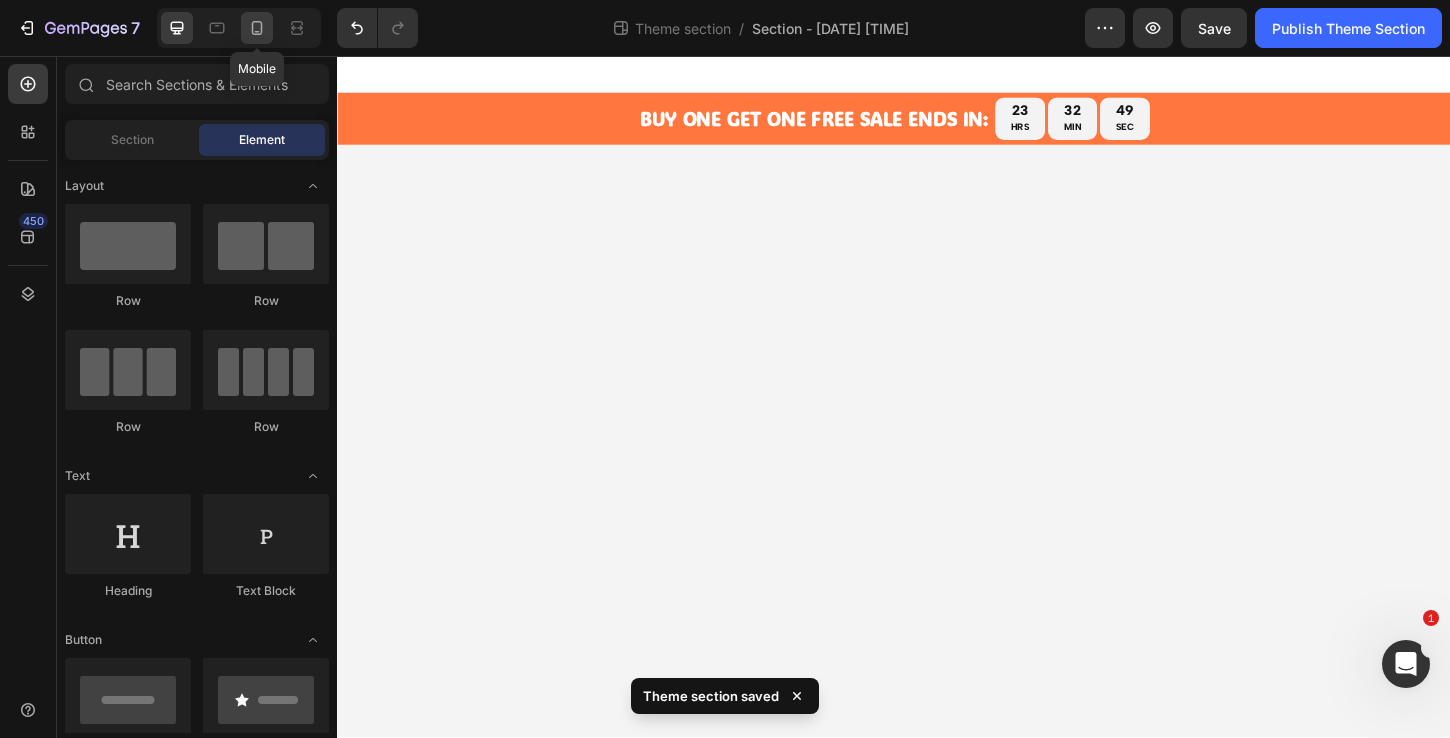 click 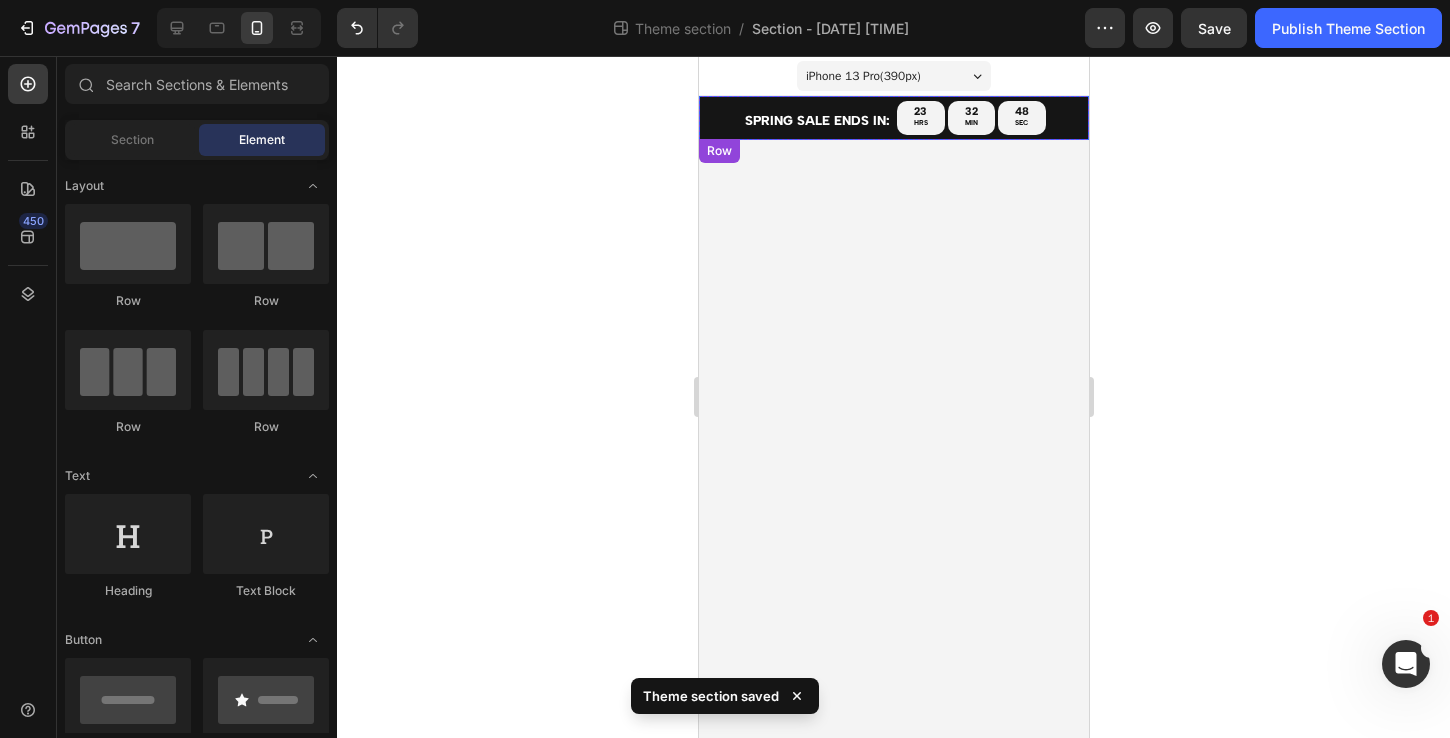 click on "BUY ONE GET ONE FREE Sale Ends In: Text Block SPring sale ends in: Text Block 23 HRS 32 MIN 48 SEC Countdown Timer Row" at bounding box center [893, 118] 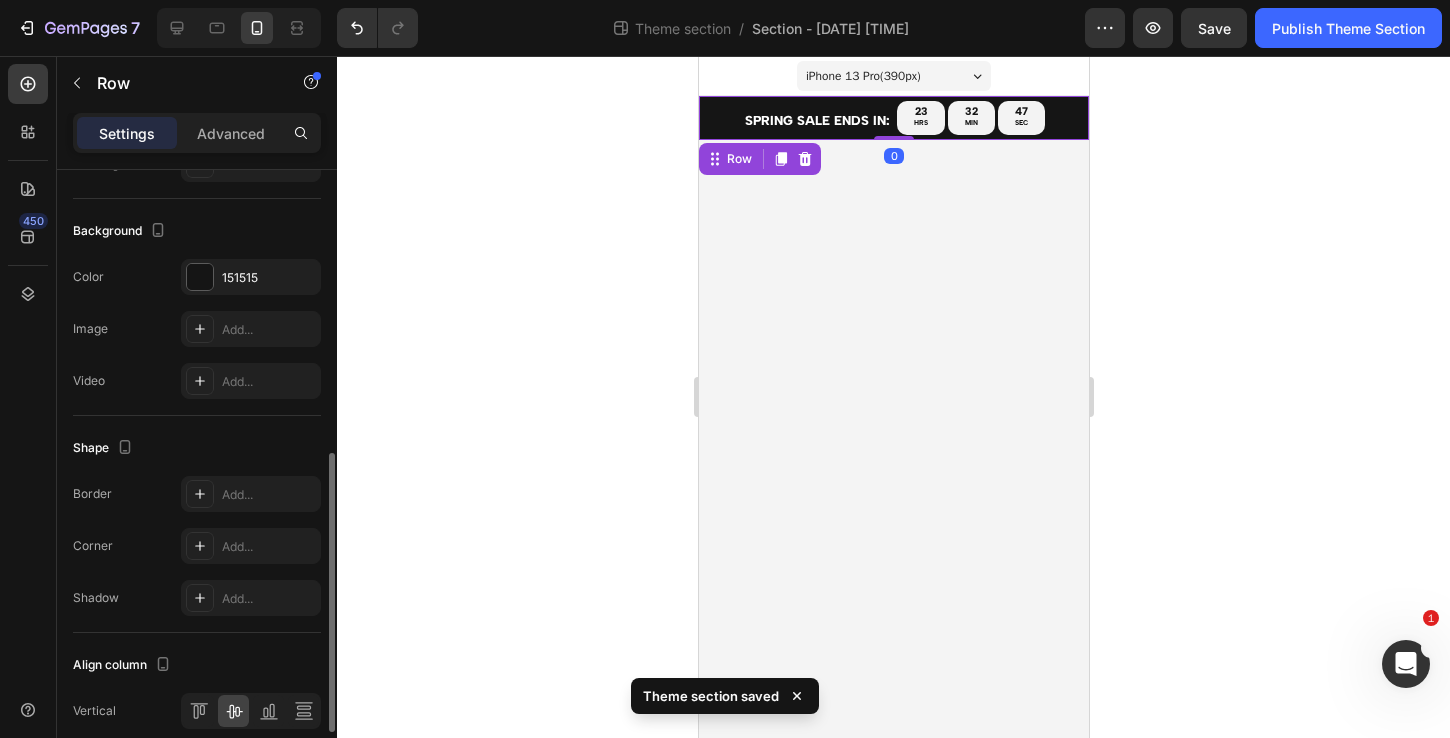 scroll, scrollTop: 771, scrollLeft: 0, axis: vertical 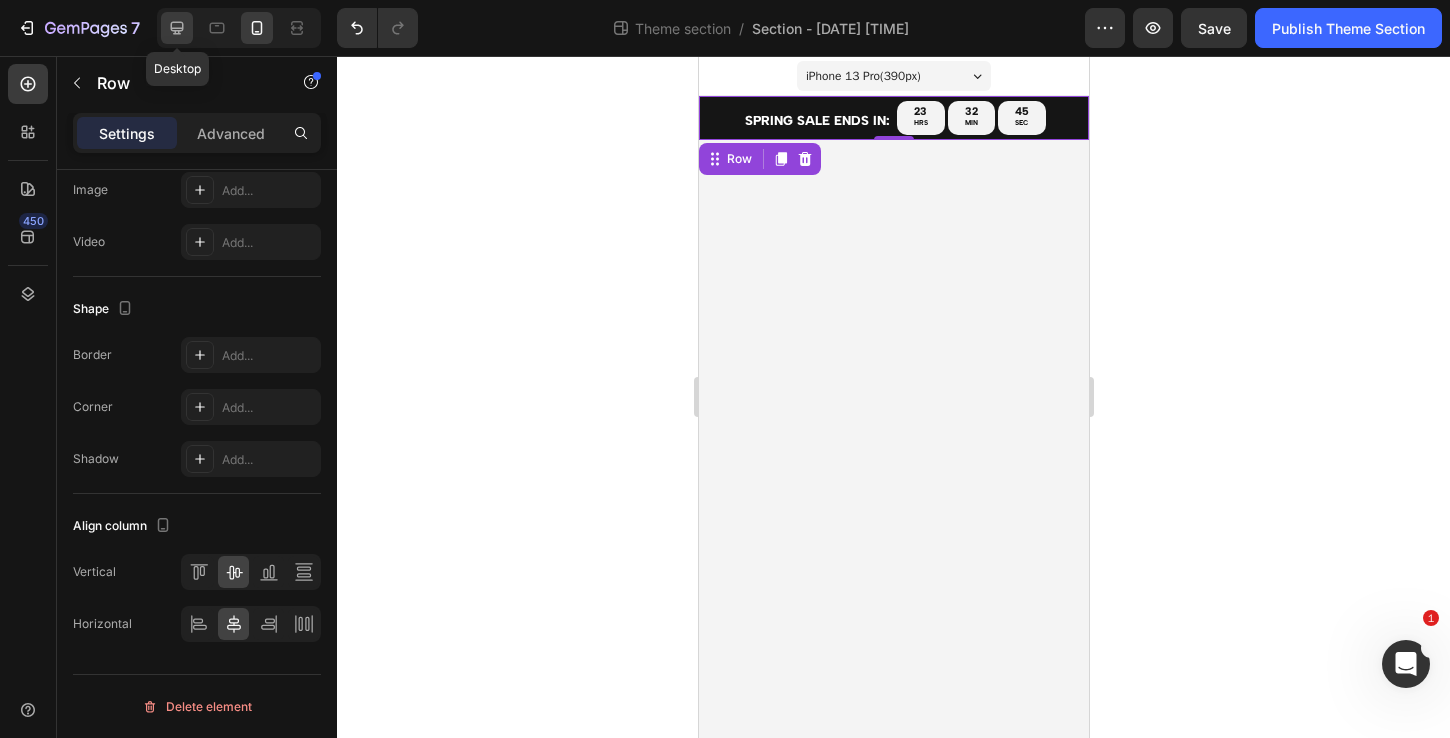 click 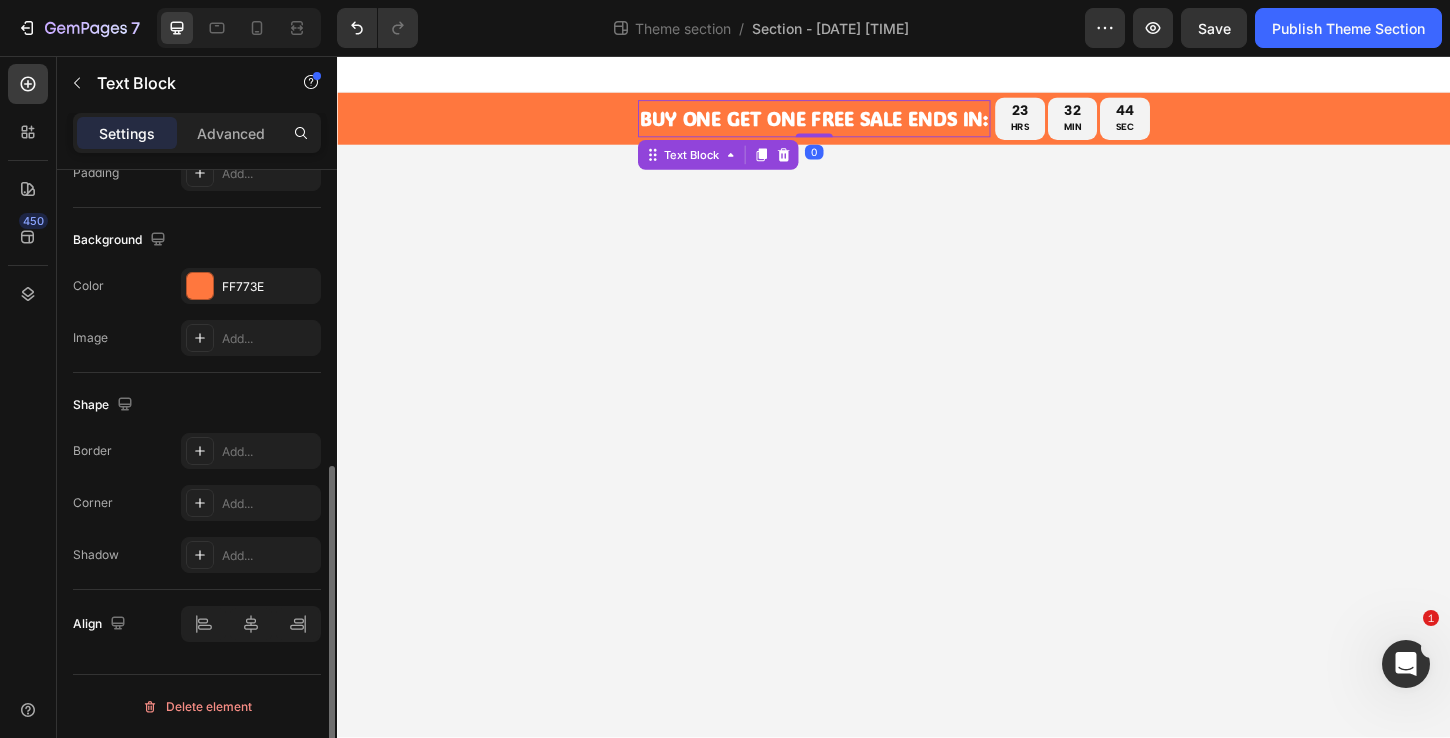 scroll, scrollTop: 0, scrollLeft: 0, axis: both 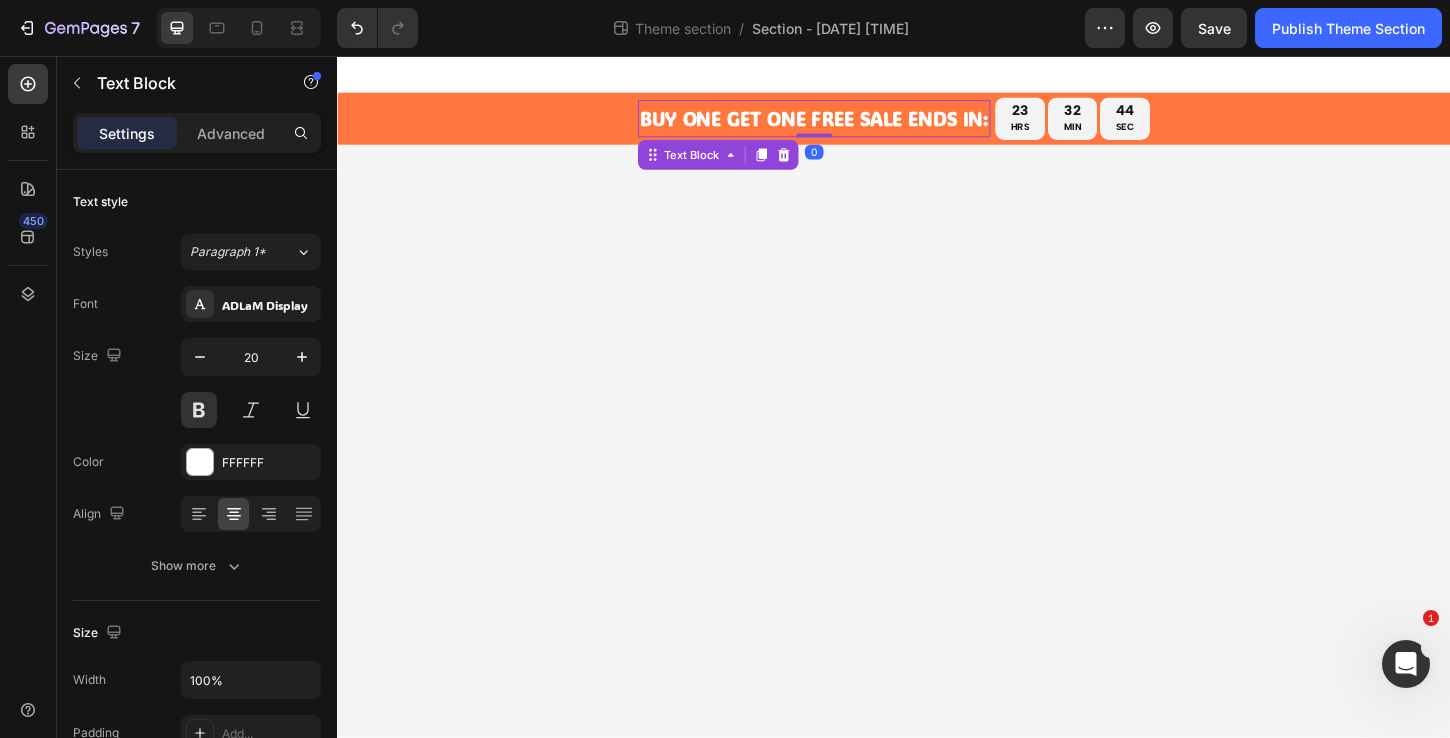 click on "BUY ONE GET ONE FREE Sale Ends In:" at bounding box center [851, 124] 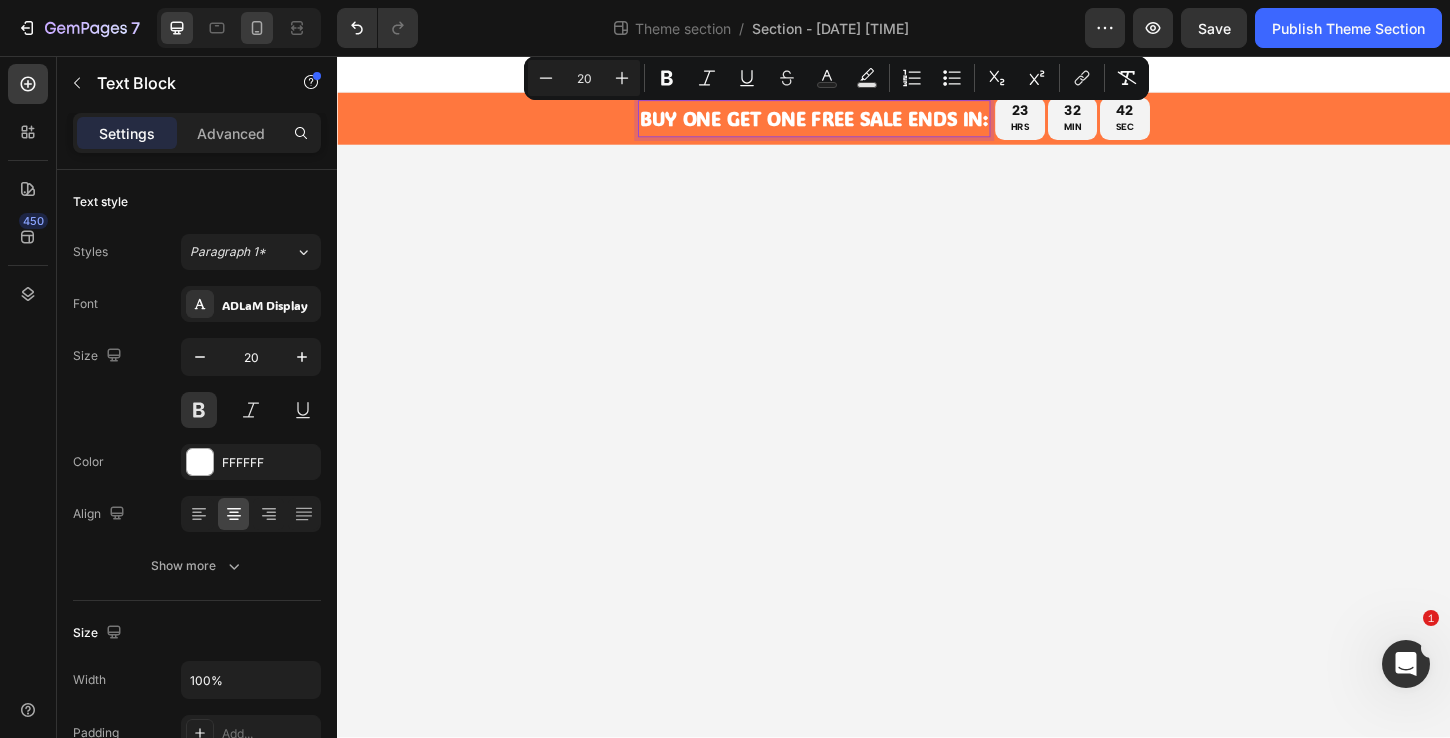 click 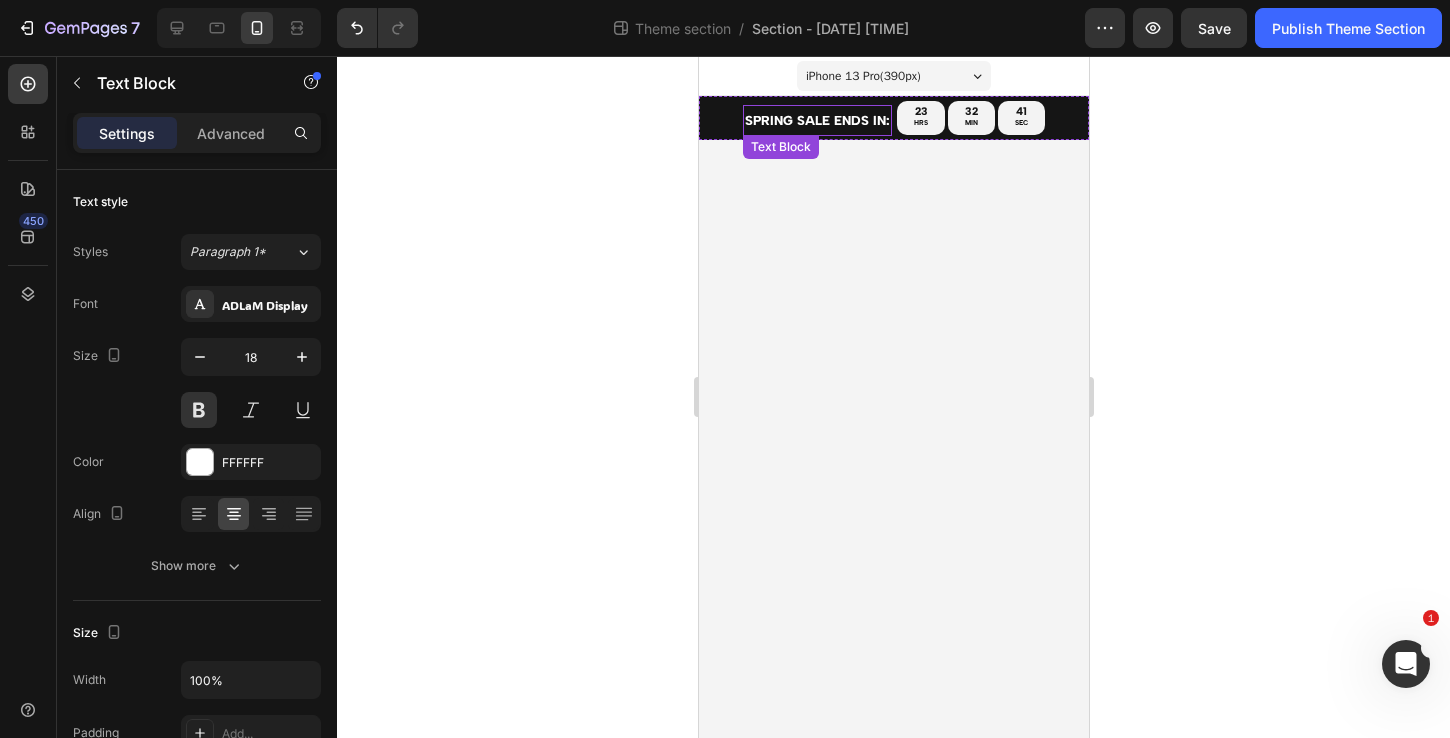 click on "SPring sale ends in:" at bounding box center (816, 120) 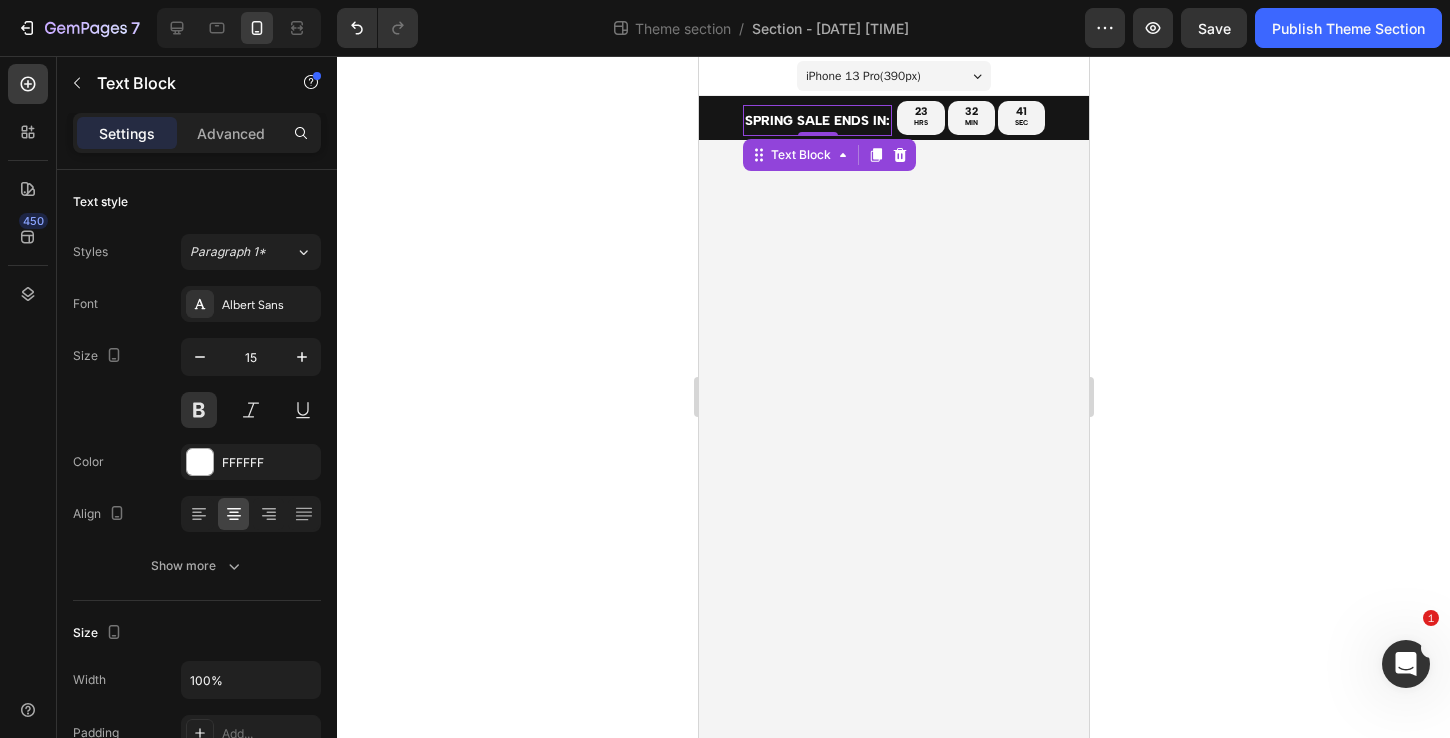 click on "SPring sale ends in:" at bounding box center [816, 120] 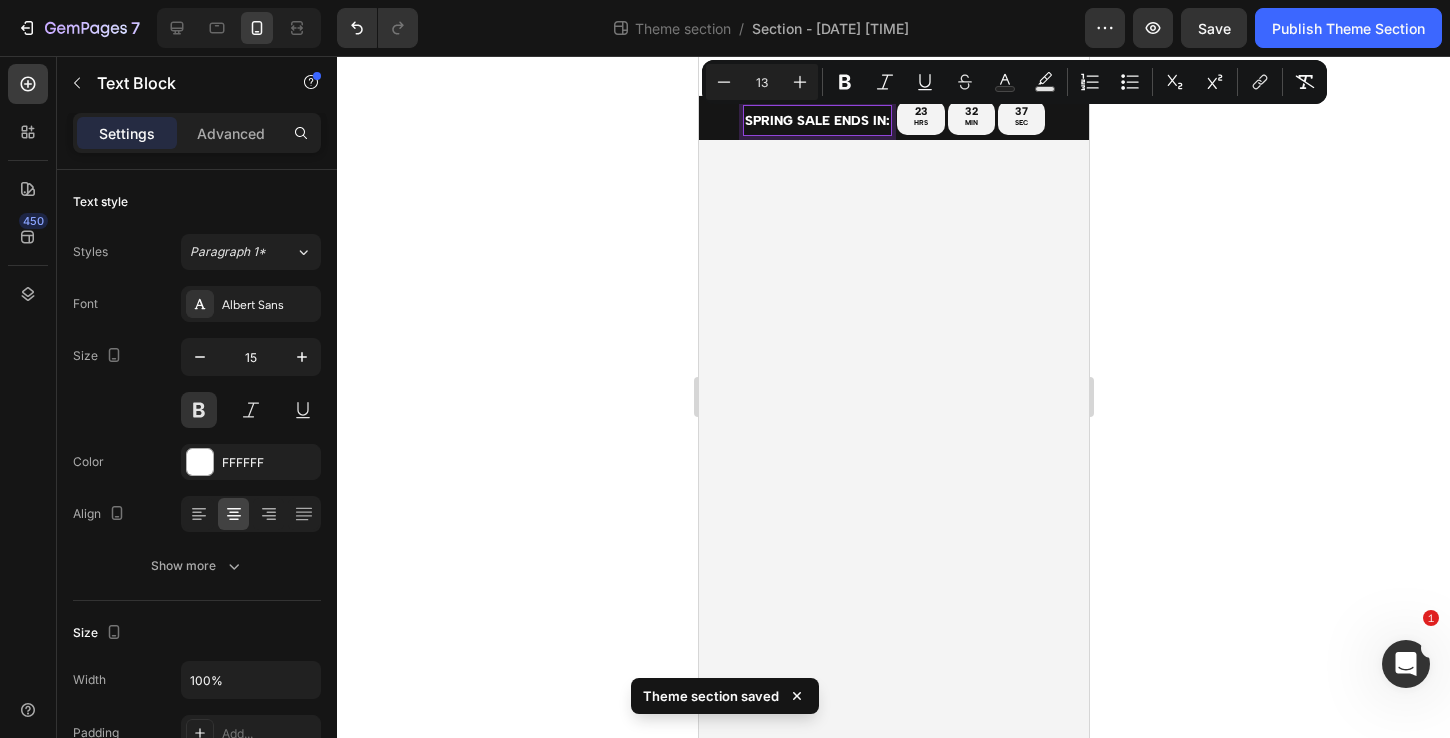 click on "SPring sale ends in:" at bounding box center [816, 120] 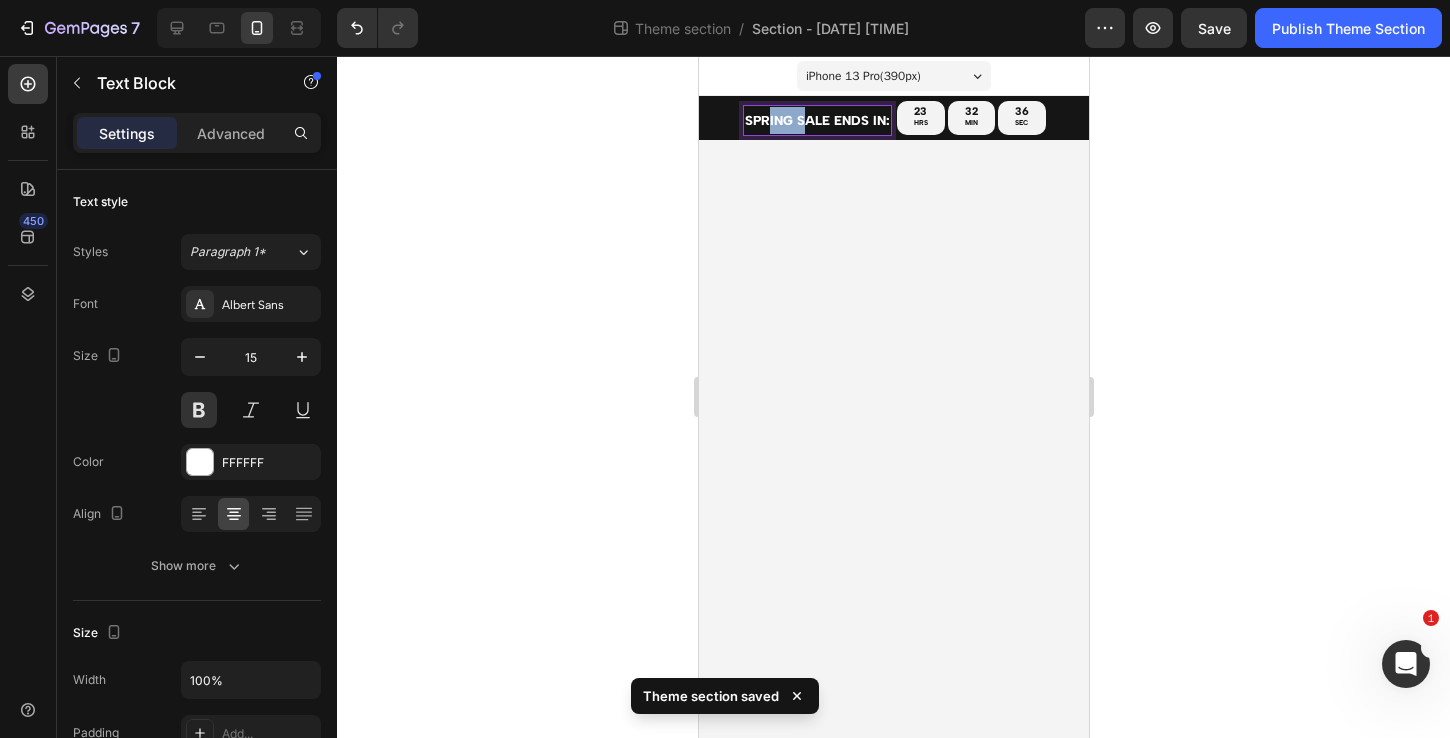 drag, startPoint x: 797, startPoint y: 121, endPoint x: 770, endPoint y: 117, distance: 27.294687 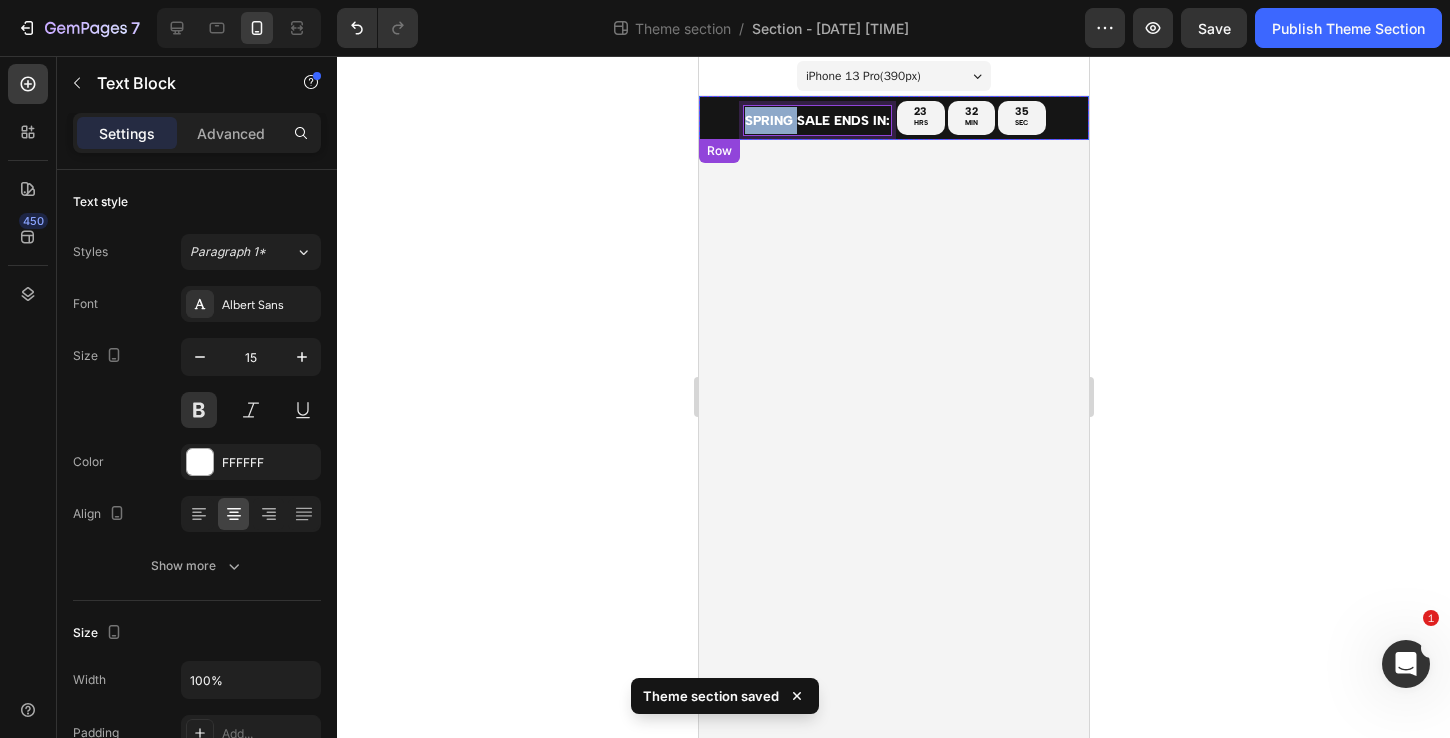 drag, startPoint x: 798, startPoint y: 123, endPoint x: 719, endPoint y: 120, distance: 79.05694 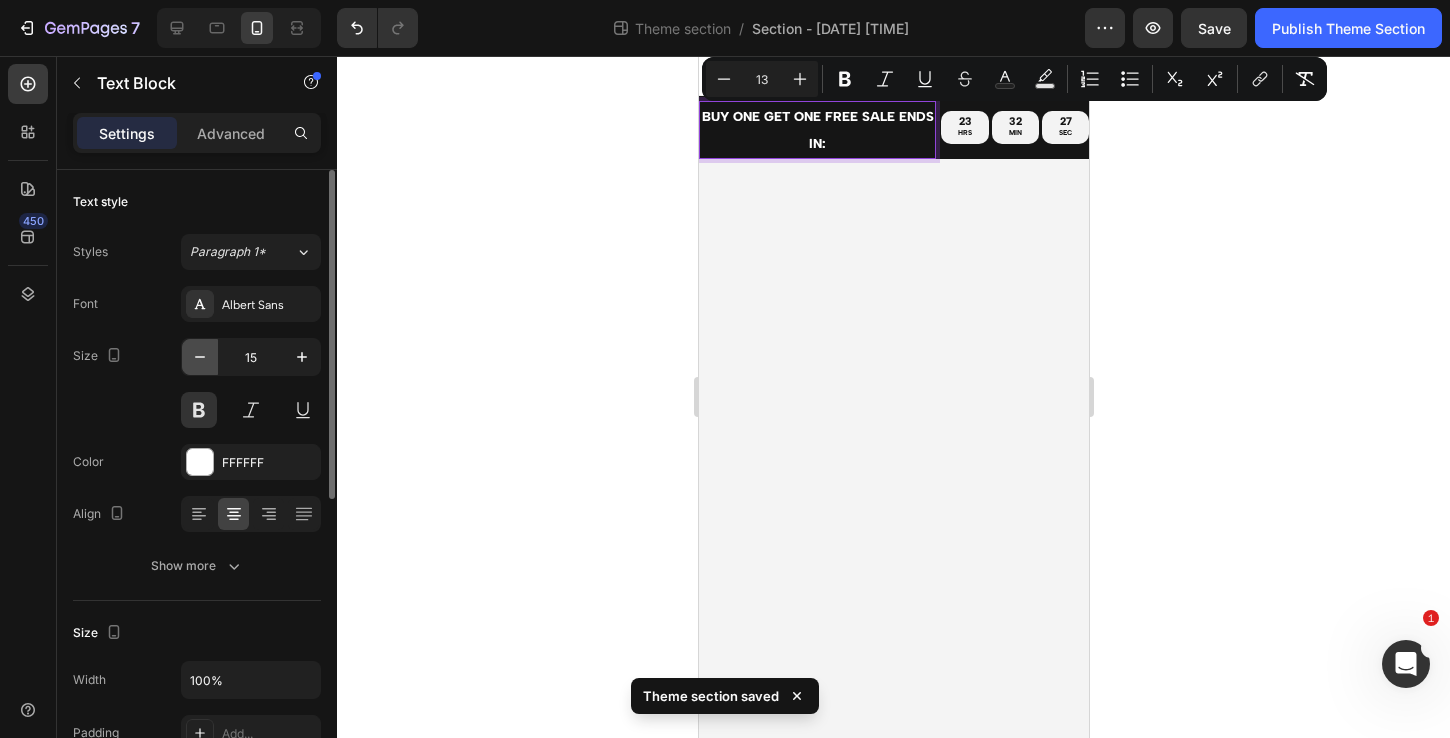 click 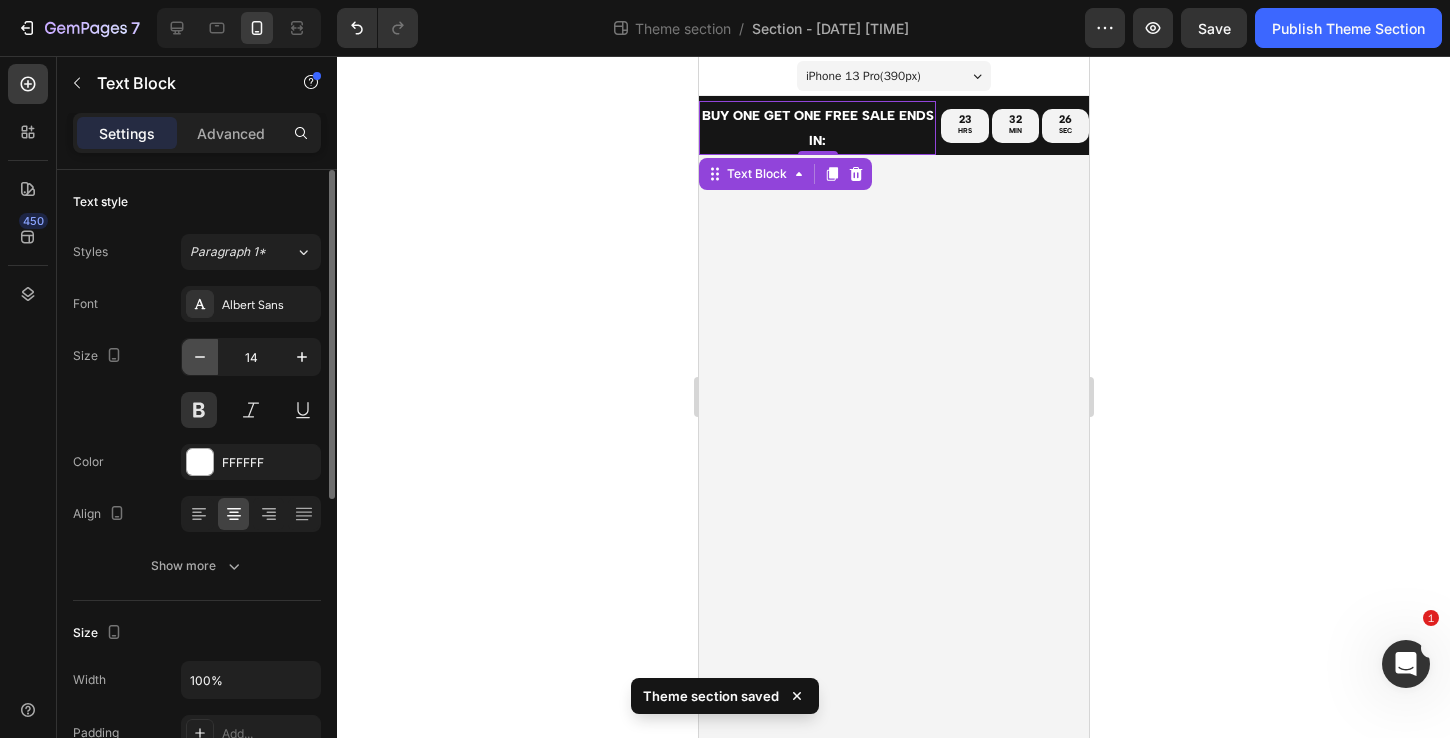click 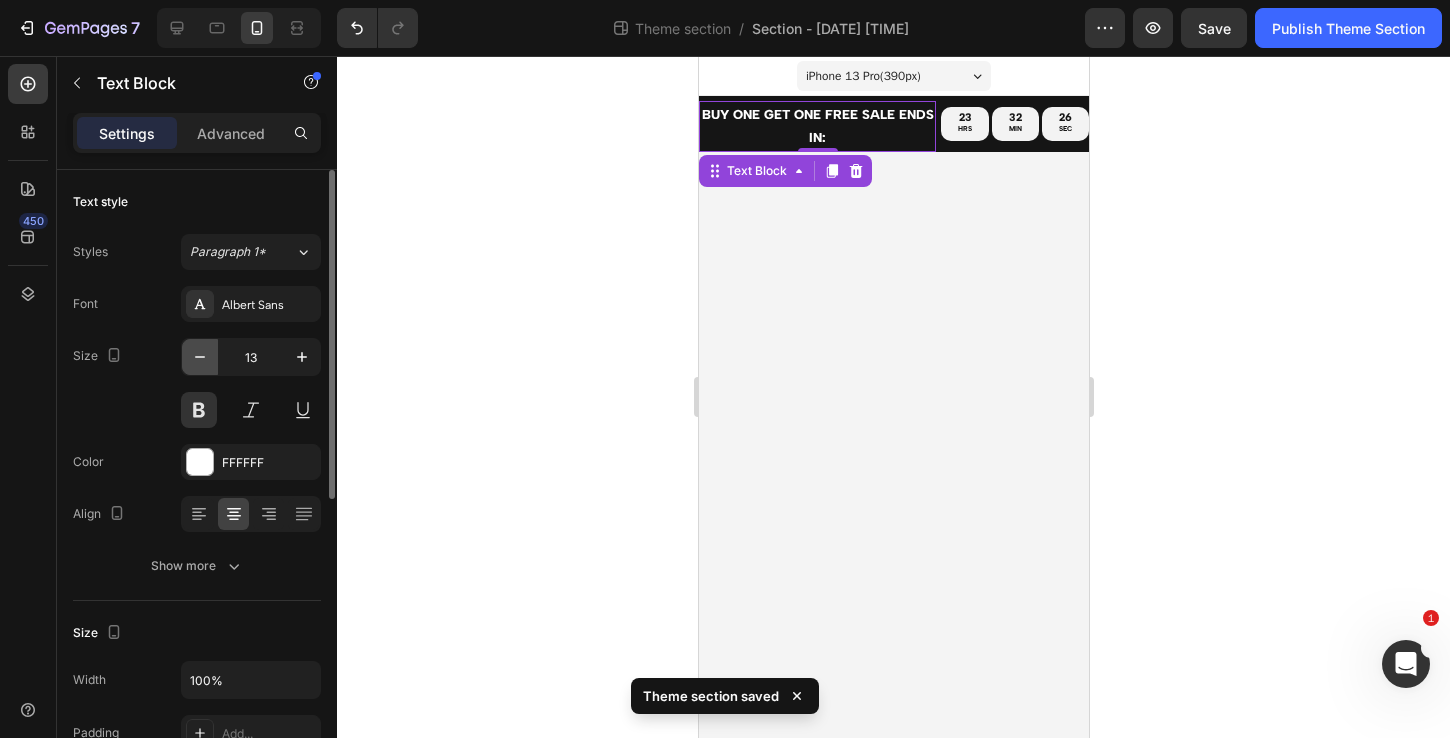 click 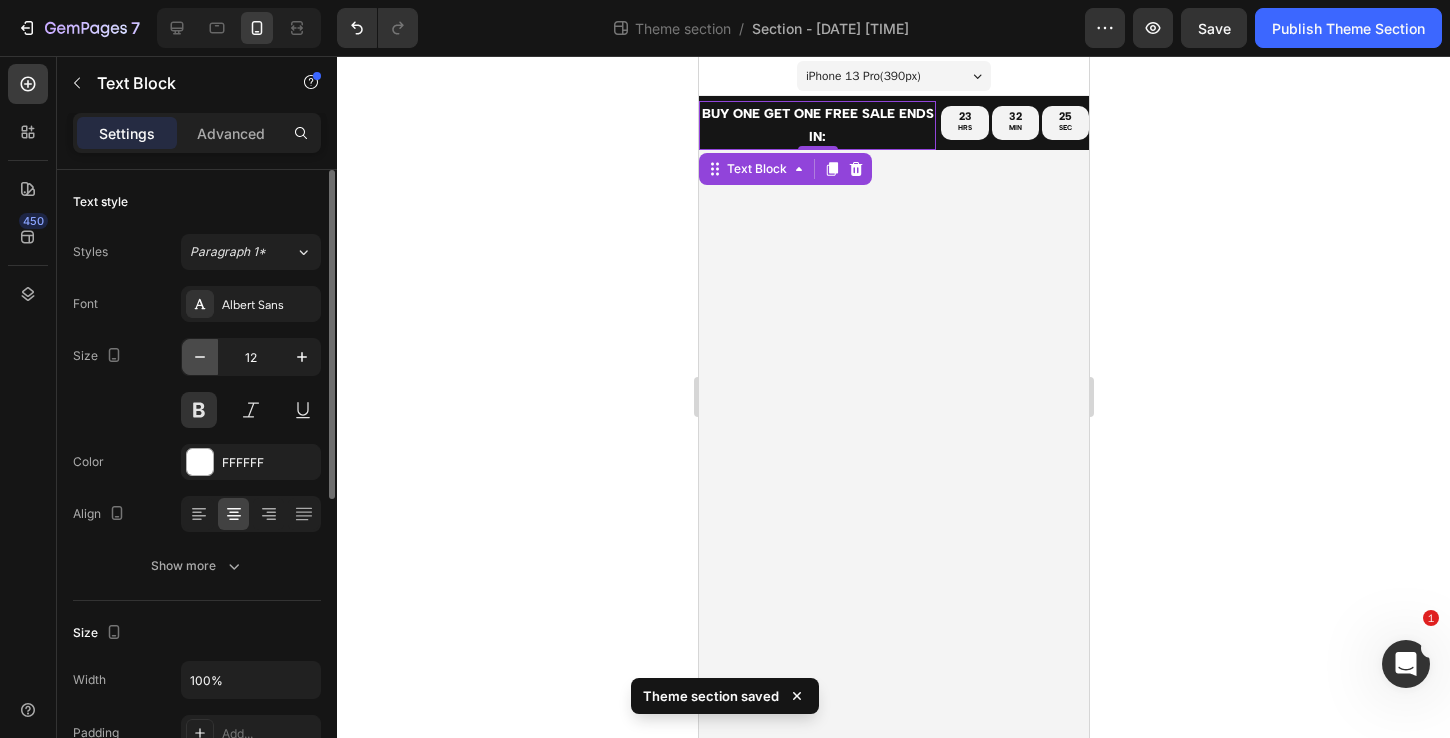 click 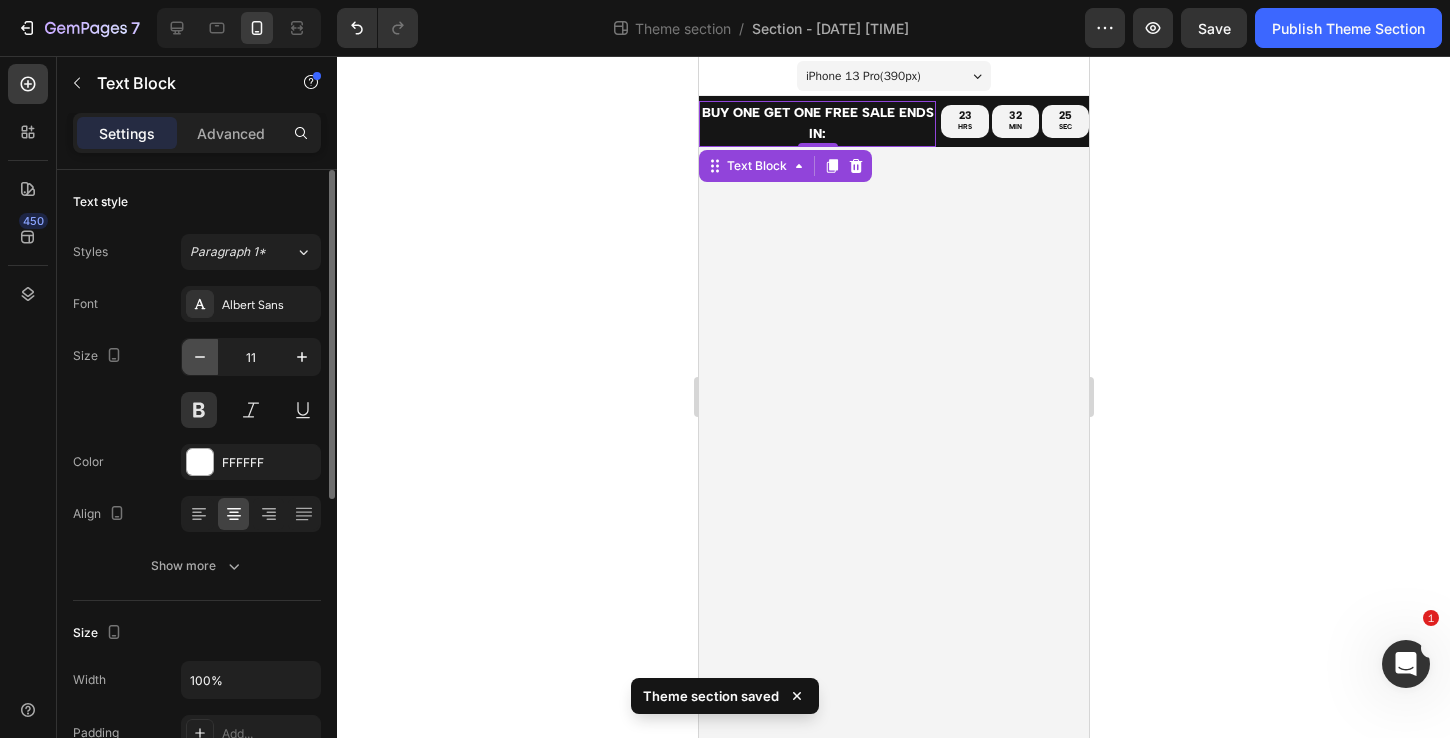 click 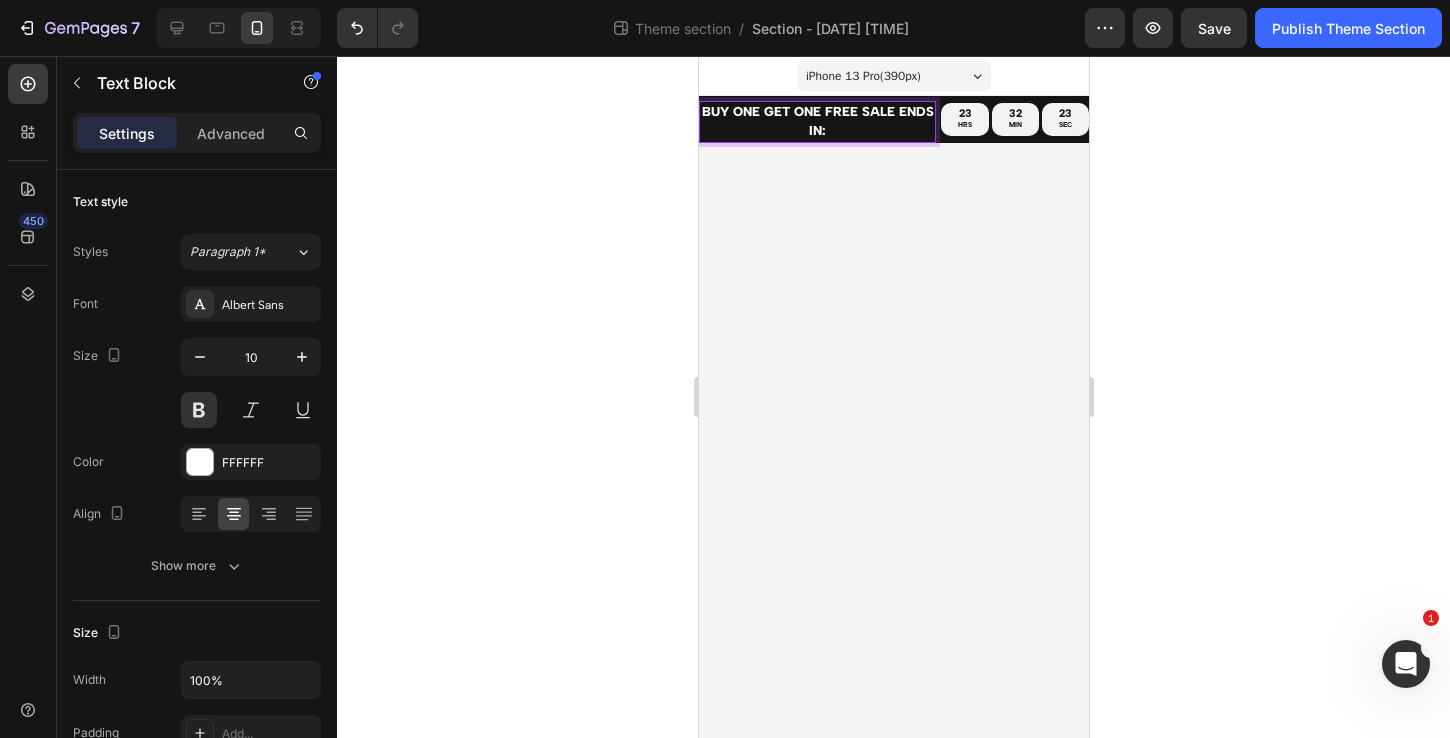 click on "BUY ONE GET ONE FREE sale ends in:" at bounding box center (816, 122) 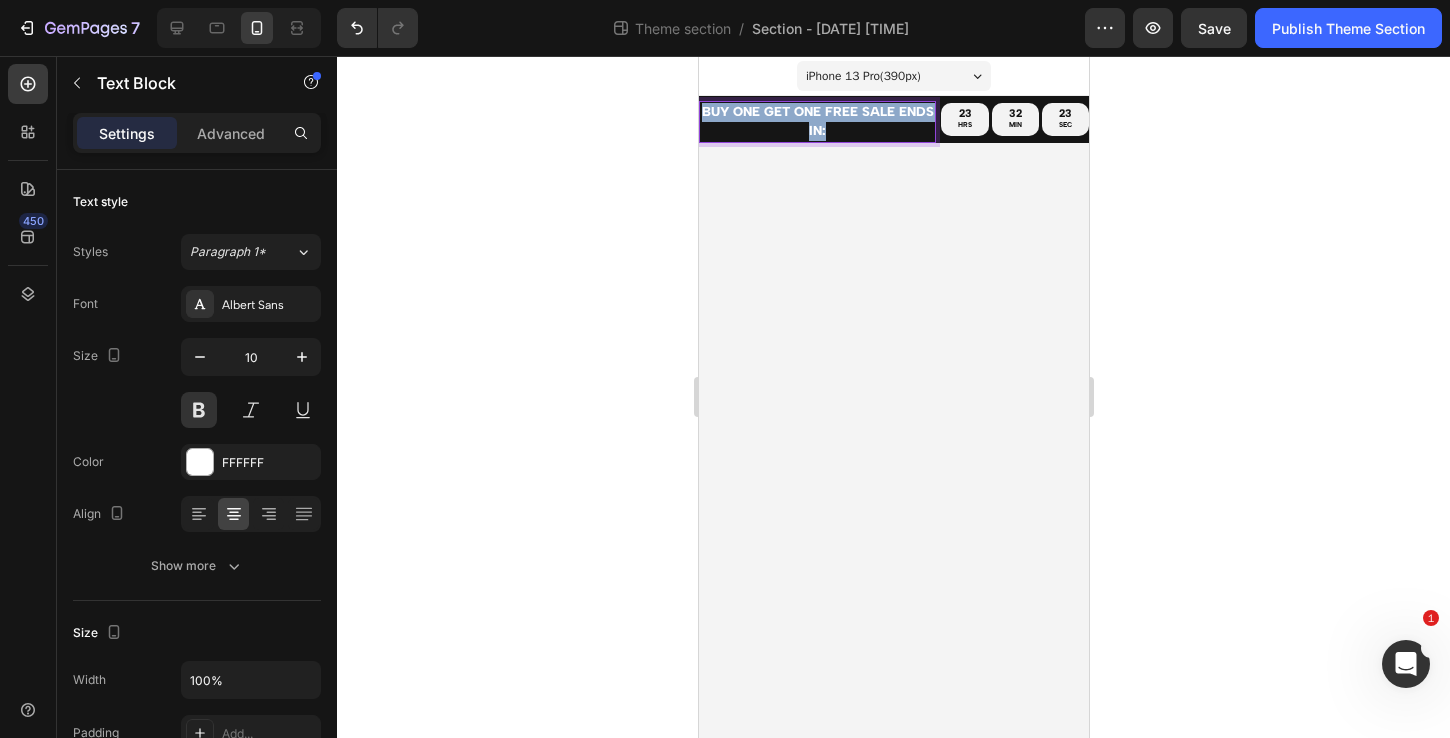 drag, startPoint x: 742, startPoint y: 106, endPoint x: 706, endPoint y: 99, distance: 36.67424 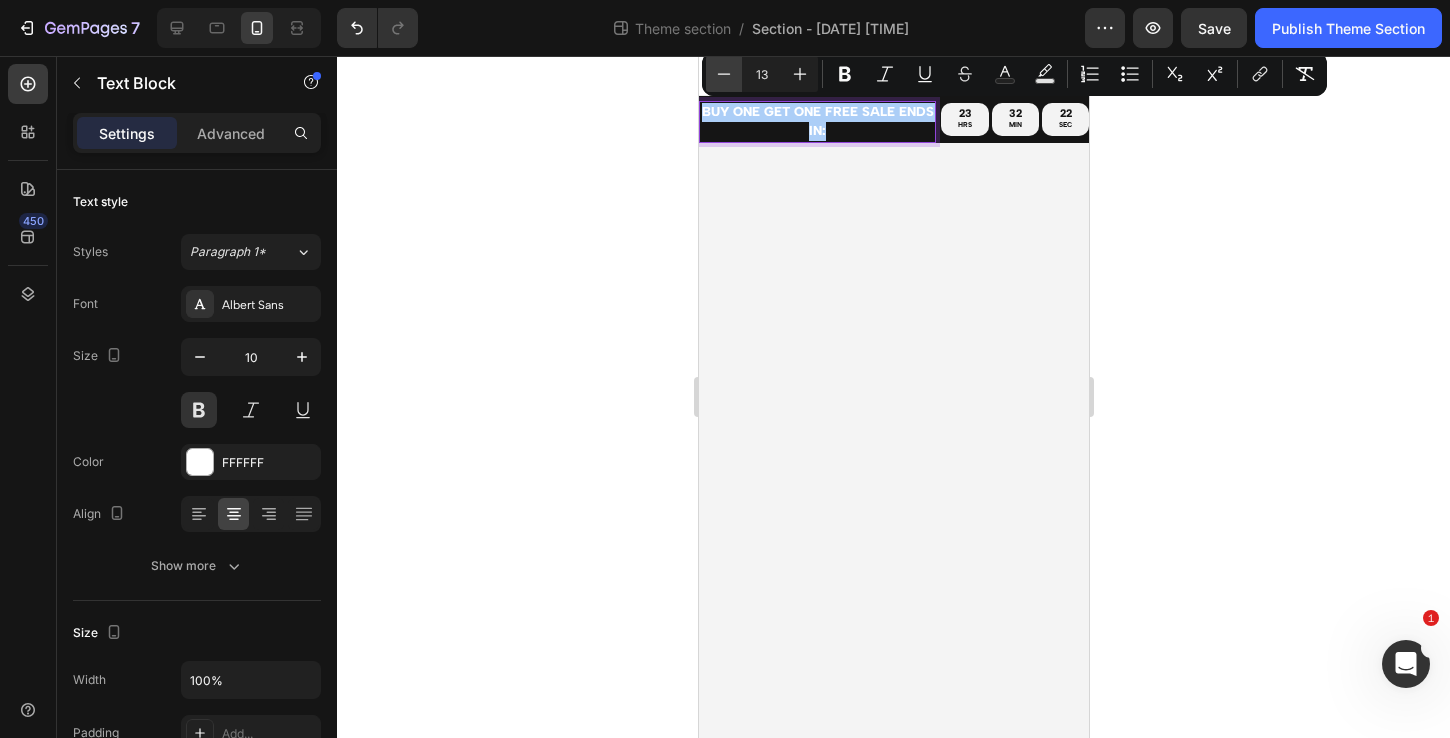 click 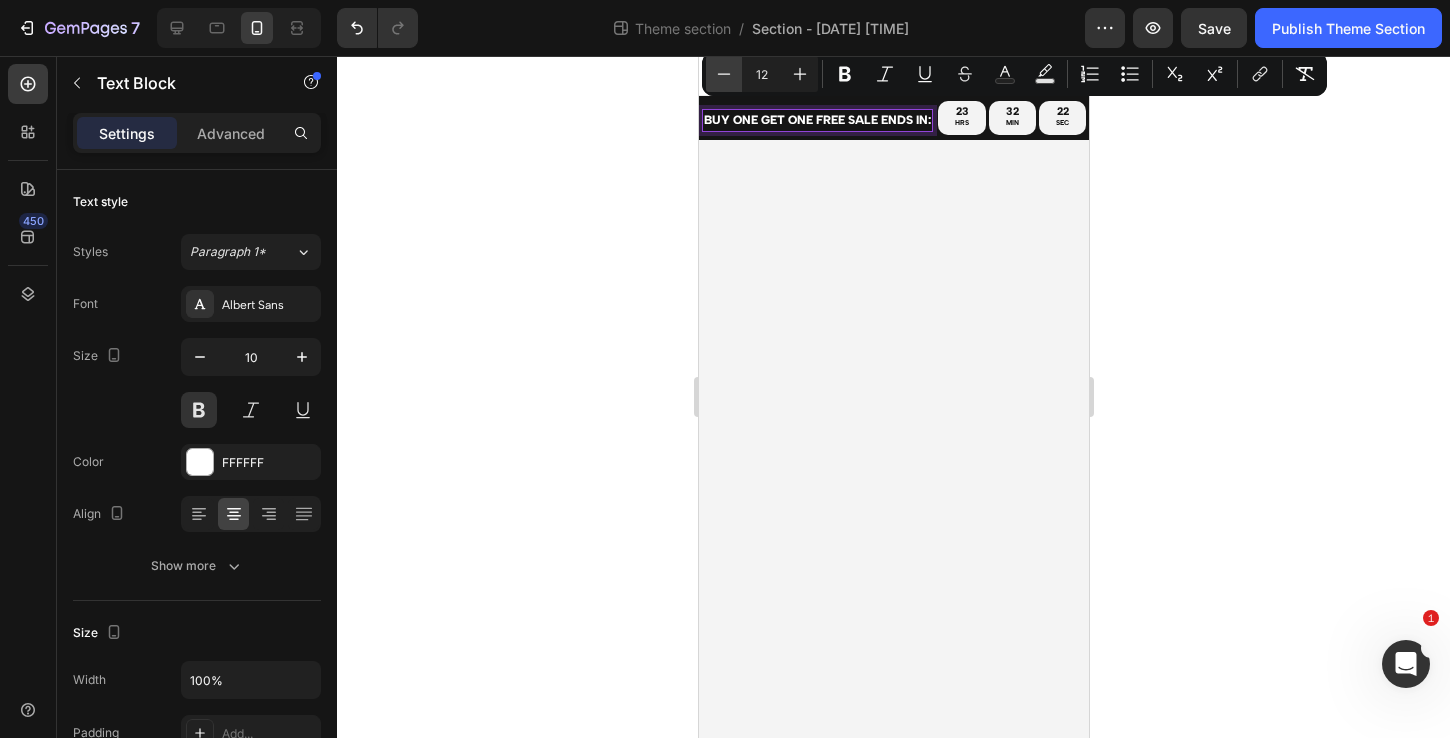 click 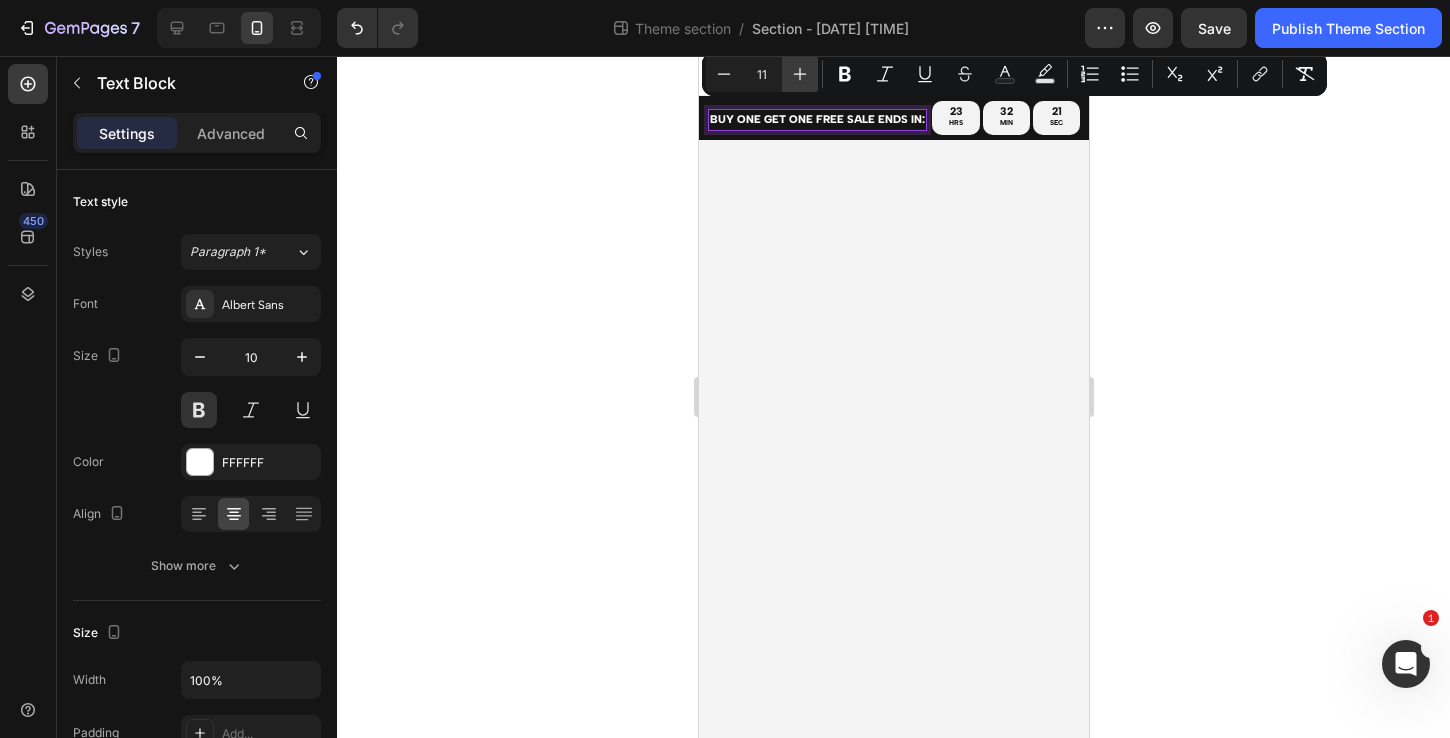 click on "Plus" at bounding box center (800, 74) 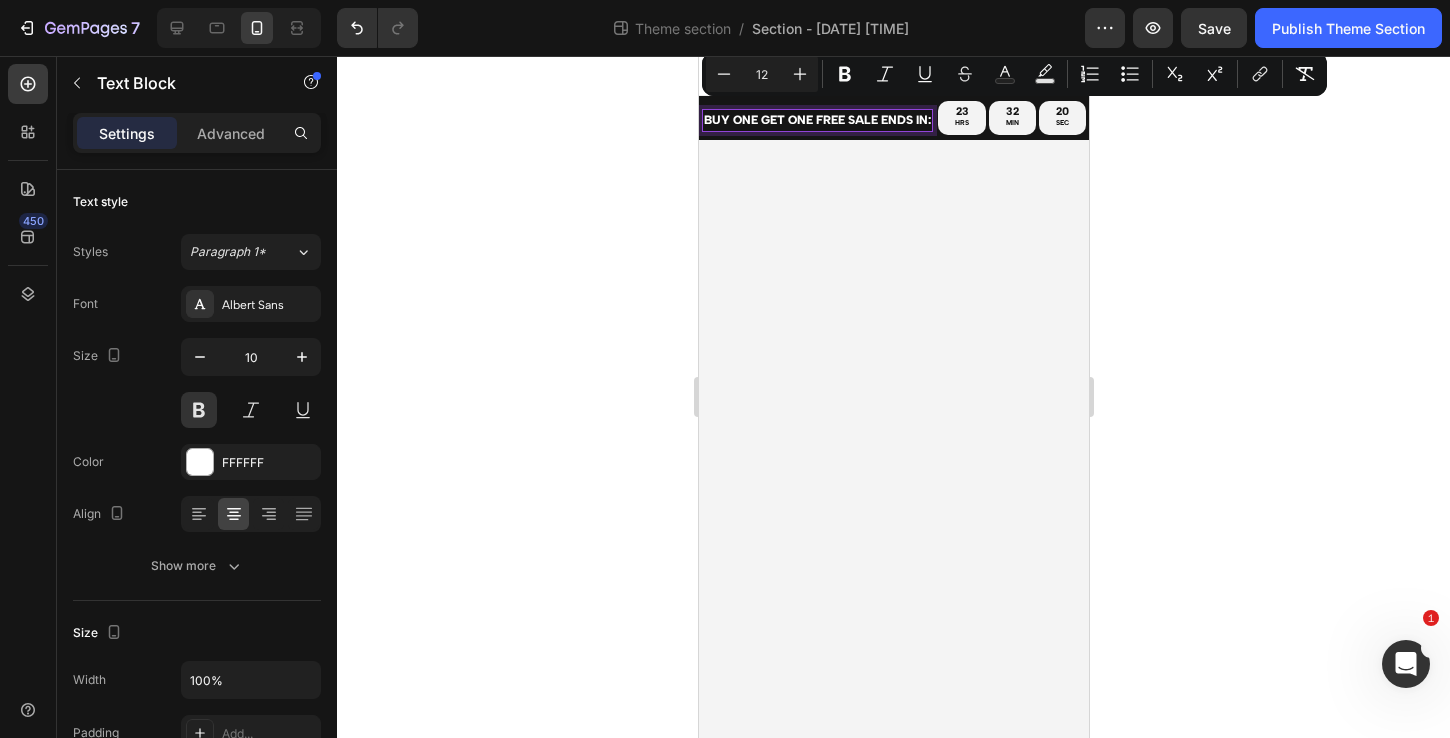 click on "iPhone 13 Pro ( 390 px) iPhone 13 Mini iPhone 13 Pro iPhone 11 Pro Max iPhone 15 Pro Max Pixel 7 Galaxy S8+ Galaxy S20 Ultra iPad Mini iPad Air iPad Pro BUY ONE GET ONE FREE Sale Ends In: Text Block BUY ONE GET ONE FREE sale ends in: Text Block 0 23 HRS 32 MIN 20 SEC Countdown Timer Row Root
Drag & drop element from sidebar or
Explore Library
Add section Choose templates inspired by CRO experts Generate layout from URL or image Add blank section then drag & drop elements" at bounding box center [893, 397] 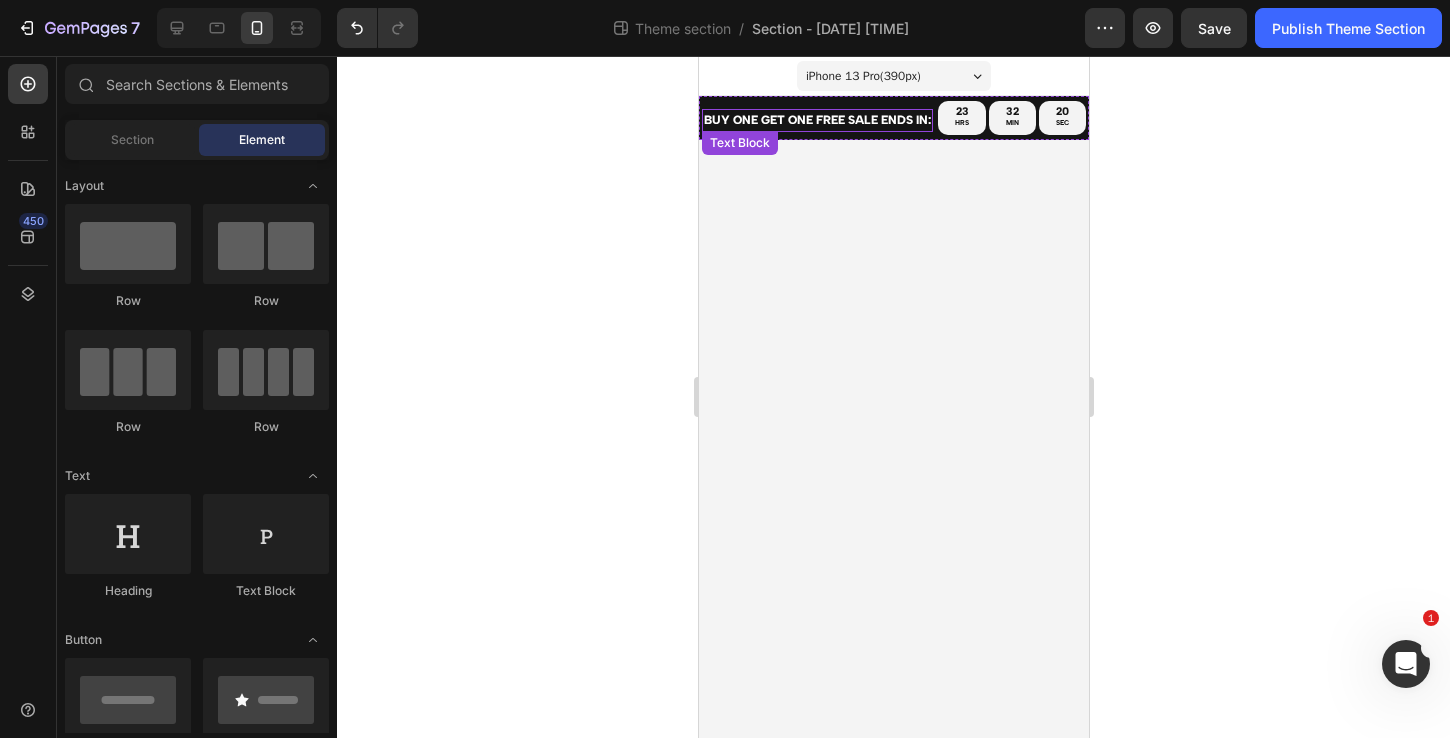 click on "BUY ONE GET ONE FREE sale ends in:" at bounding box center [816, 120] 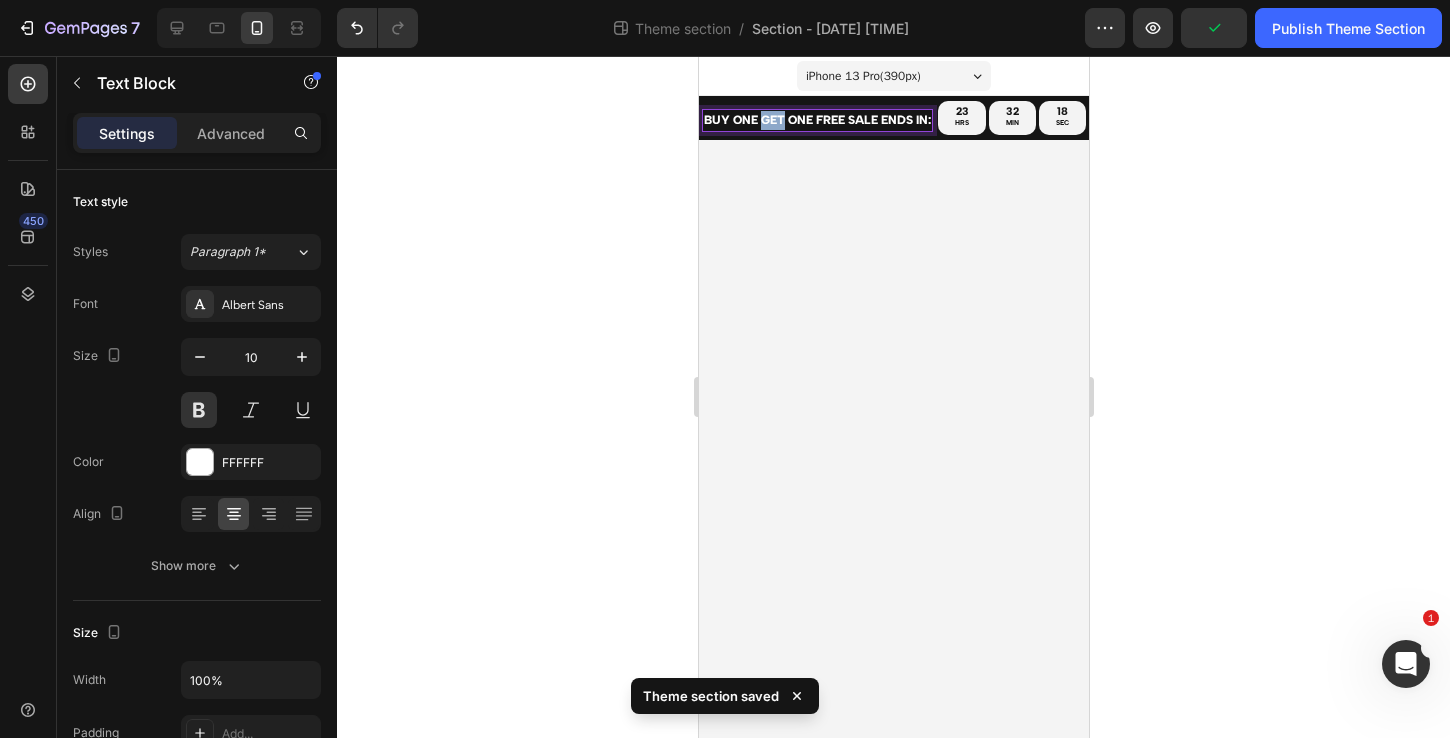 click on "BUY ONE GET ONE FREE sale ends in:" at bounding box center (816, 120) 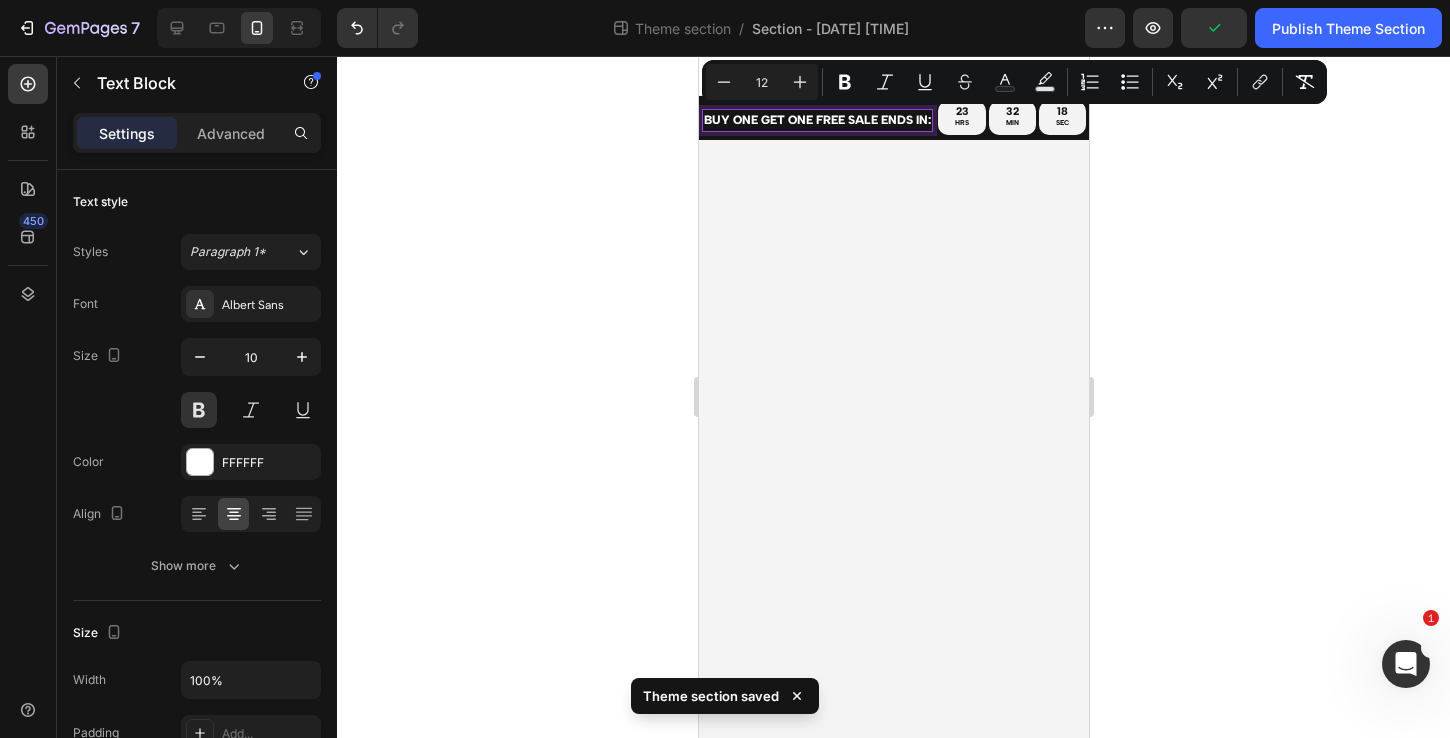 click on "BUY ONE GET ONE FREE sale ends in:" at bounding box center (816, 120) 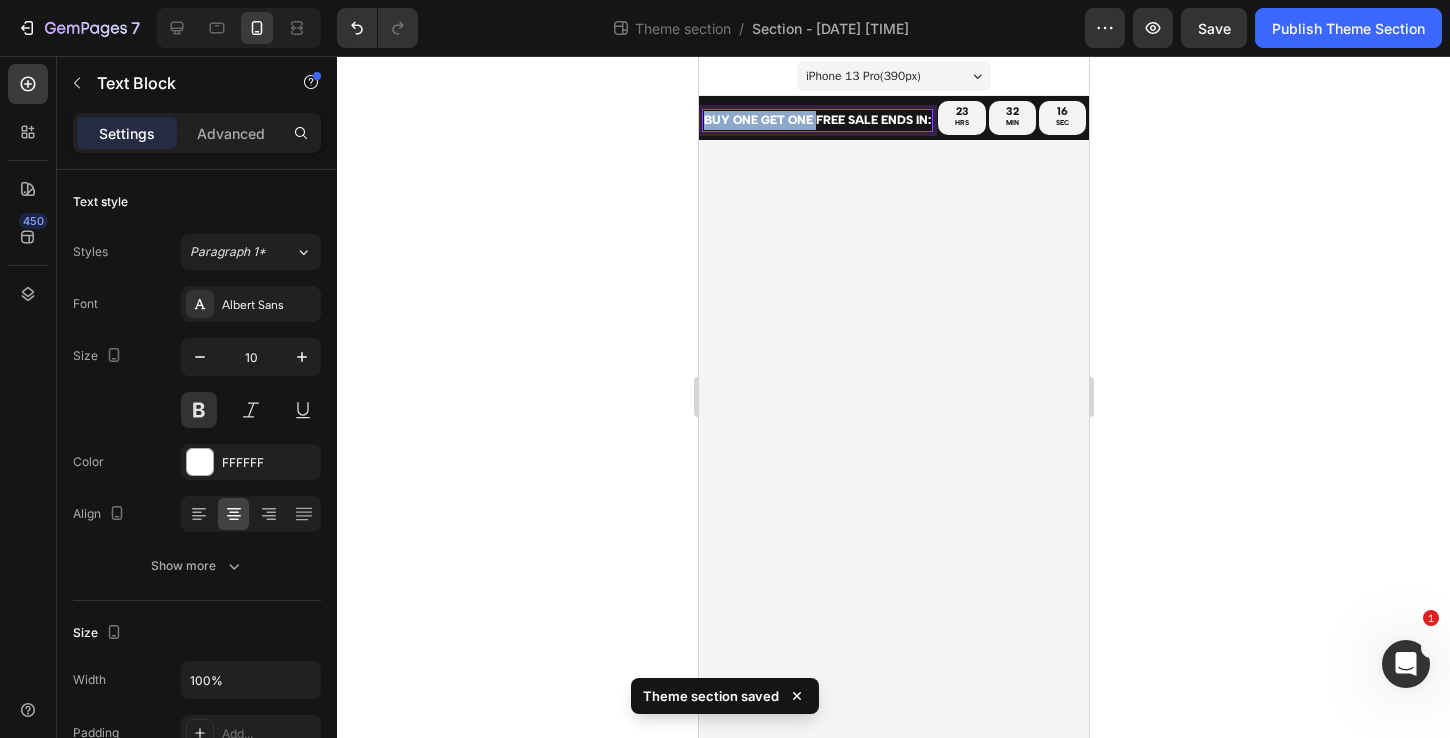 drag, startPoint x: 812, startPoint y: 120, endPoint x: 653, endPoint y: 108, distance: 159.4522 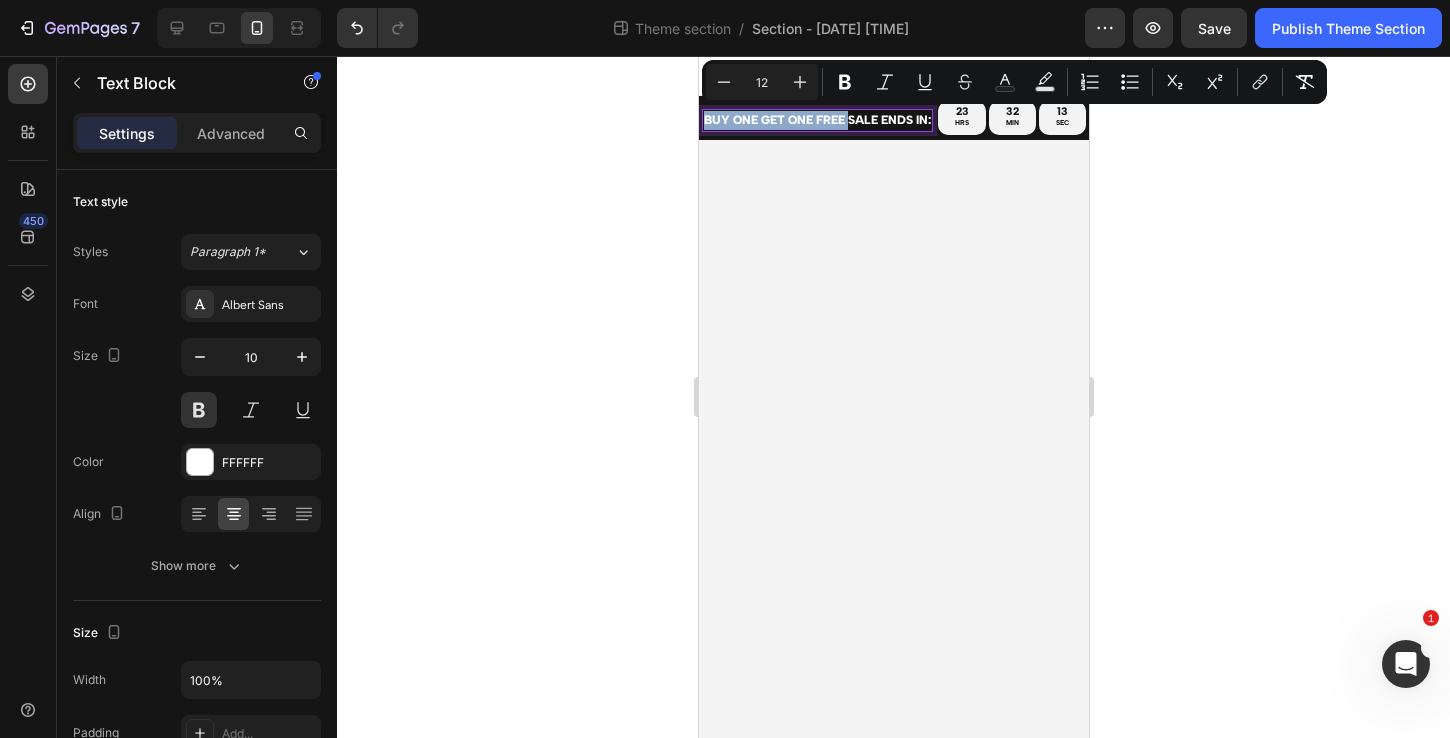drag, startPoint x: 849, startPoint y: 121, endPoint x: 613, endPoint y: 122, distance: 236.00212 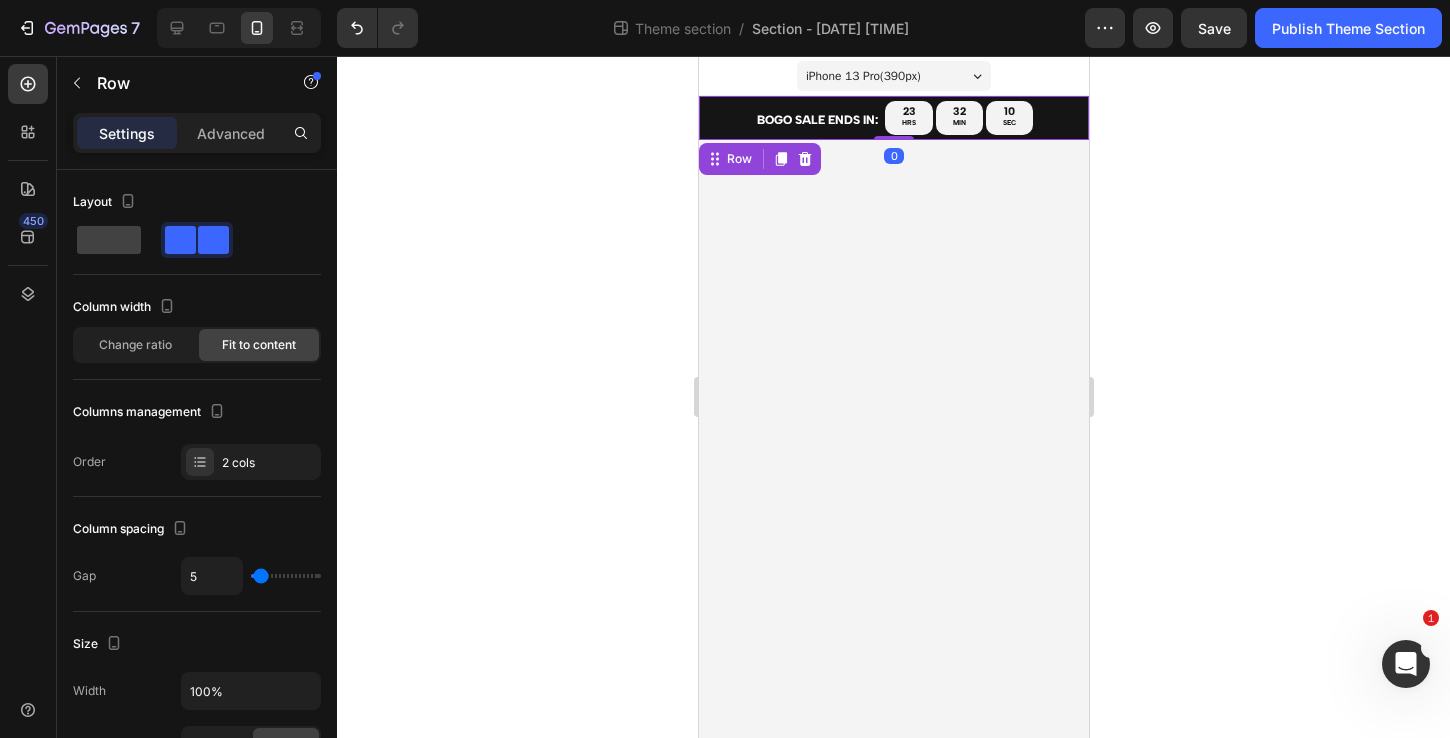 click on "BUY ONE GET ONE FREE Sale Ends In: Text Block BOGO sale ends in: Text Block 23 HRS 32 MIN 10 SEC Countdown Timer Row 0" at bounding box center (893, 118) 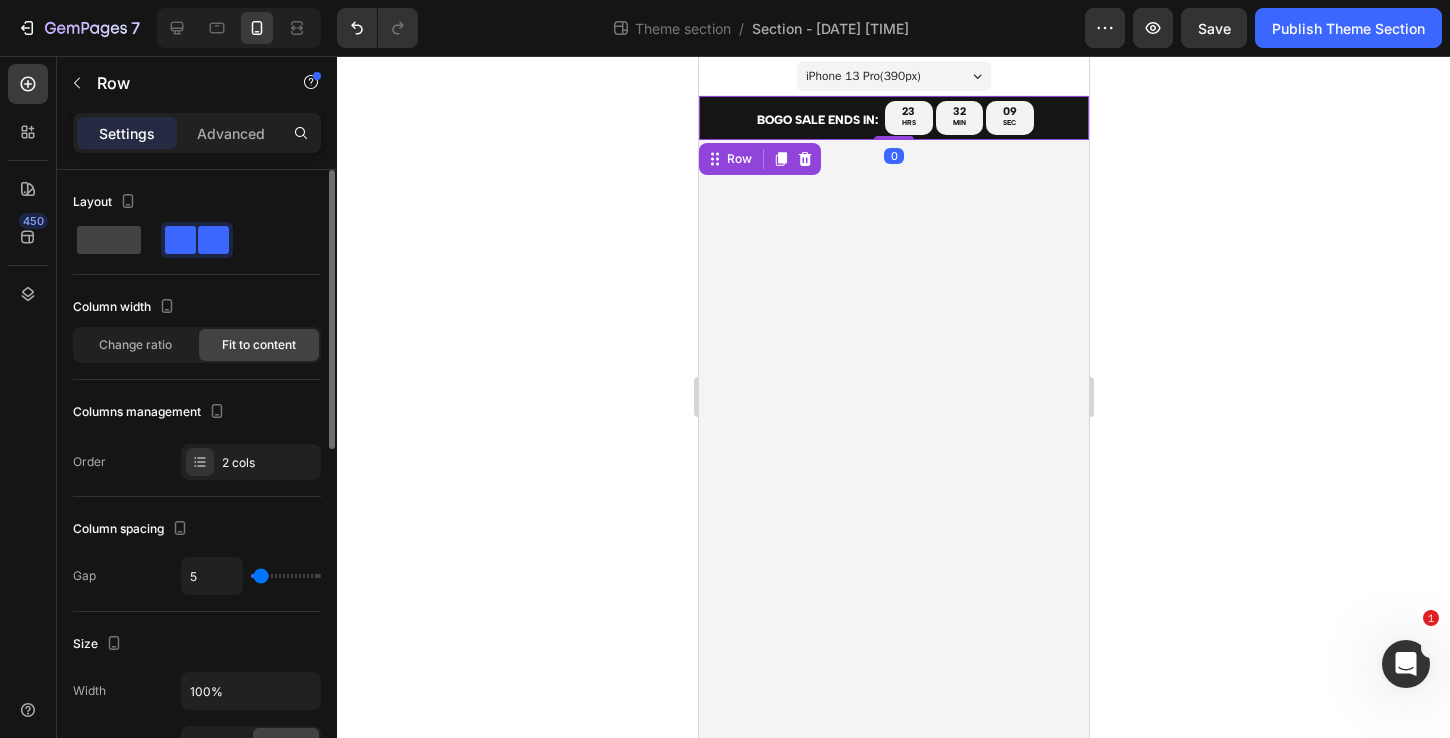 scroll, scrollTop: 423, scrollLeft: 0, axis: vertical 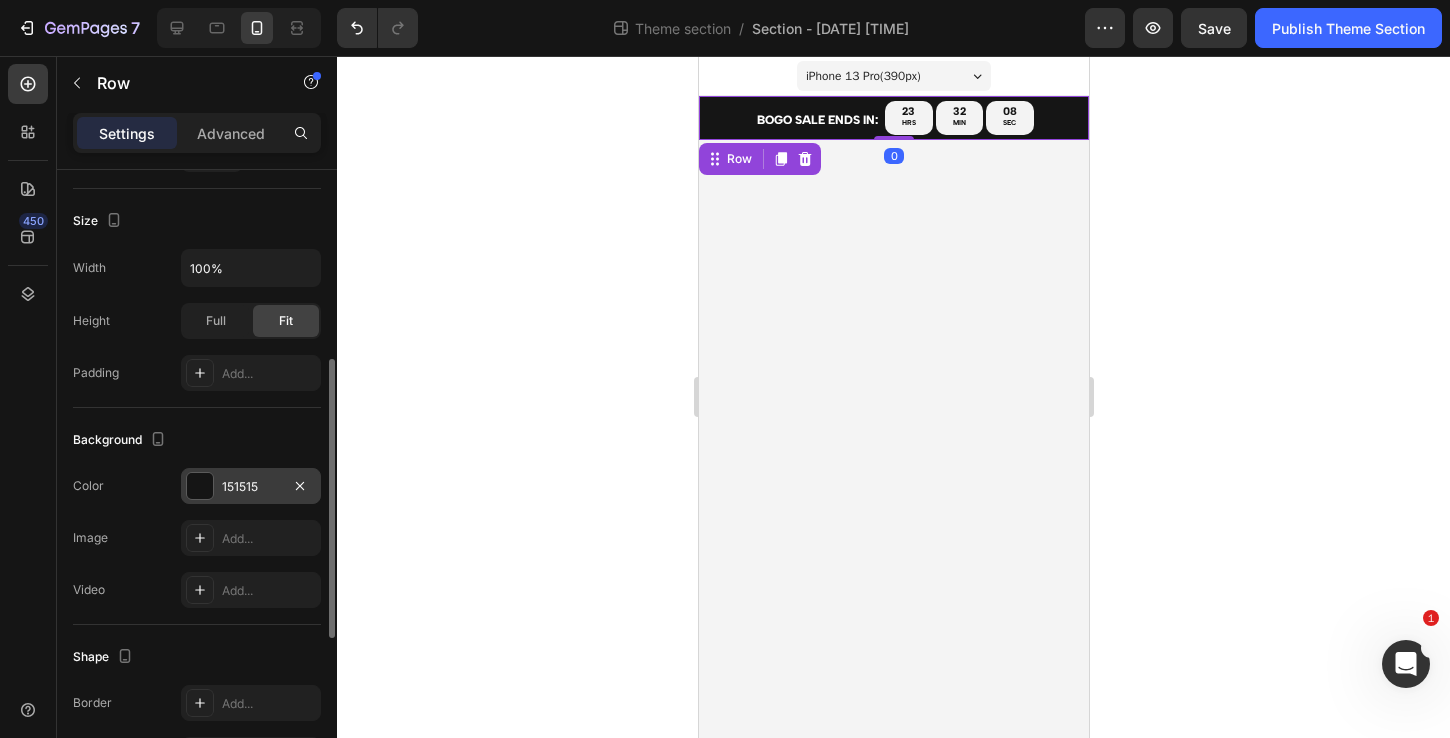 click at bounding box center (200, 486) 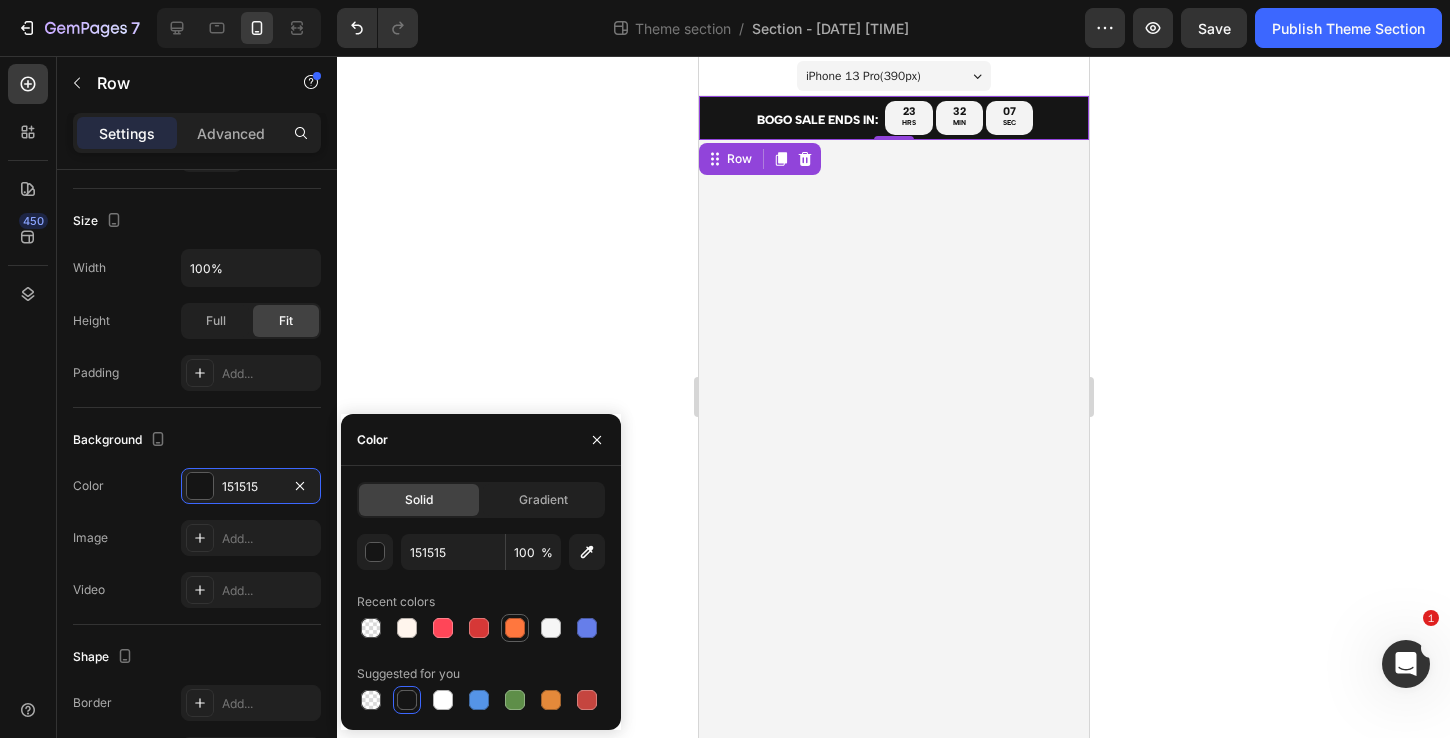 click at bounding box center [515, 628] 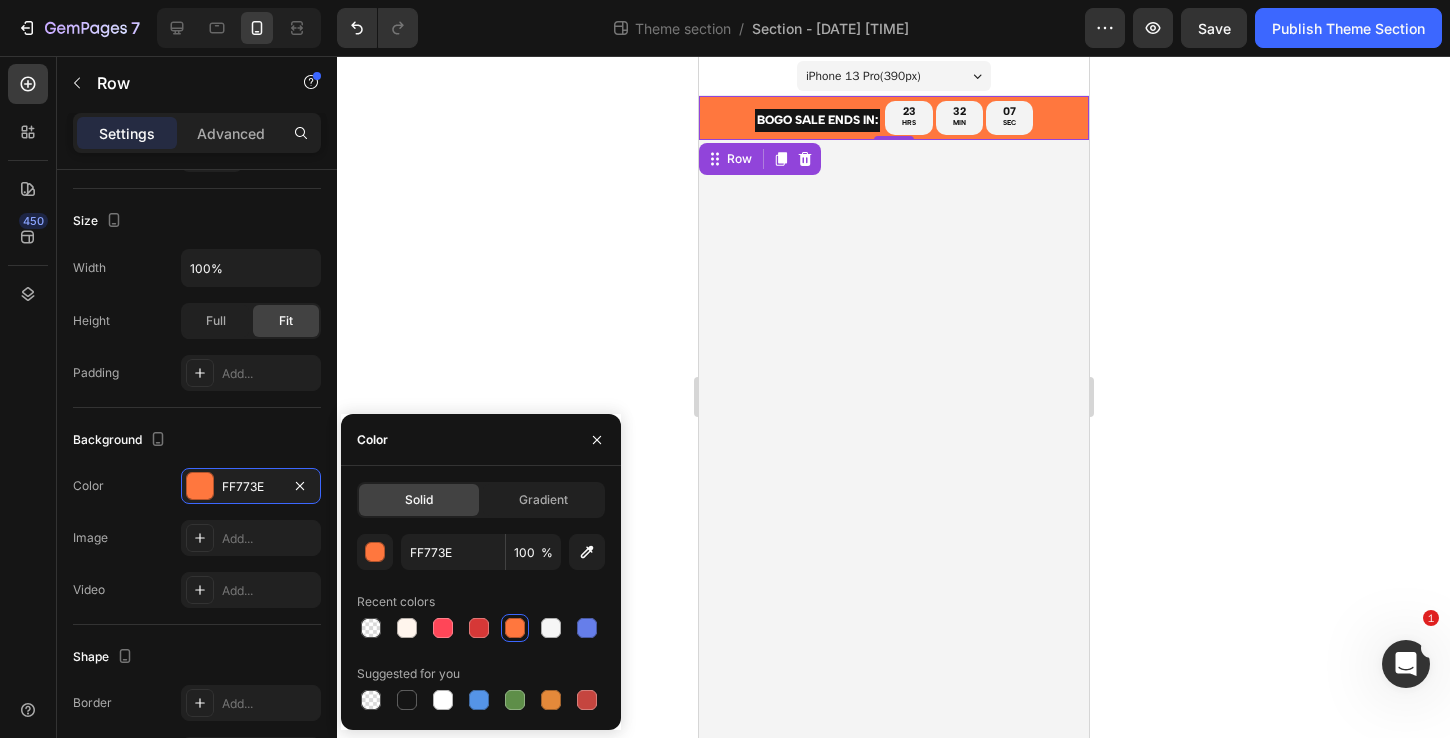 click on "iPhone 13 Pro ( 390 px) iPhone 13 Mini iPhone 13 Pro iPhone 11 Pro Max iPhone 15 Pro Max Pixel 7 Galaxy S8+ Galaxy S20 Ultra iPad Mini iPad Air iPad Pro BUY ONE GET ONE FREE Sale Ends In: Text Block BOGO sale ends in: Text Block 23 HRS 32 MIN 07 SEC Countdown Timer Row 0 Root
Drag & drop element from sidebar or
Explore Library
Add section Choose templates inspired by CRO experts Generate layout from URL or image Add blank section then drag & drop elements" at bounding box center (893, 397) 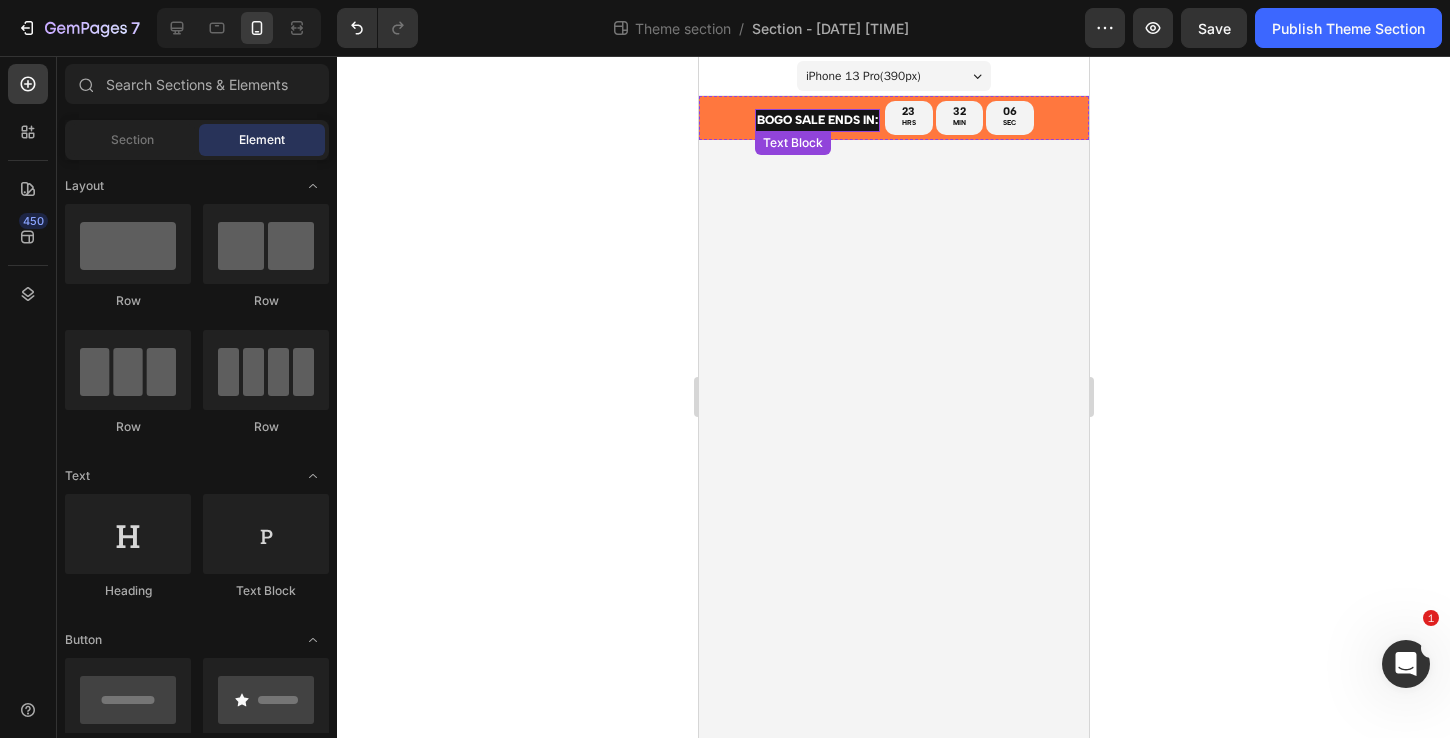 click on "BOGO sale ends in:" at bounding box center (816, 120) 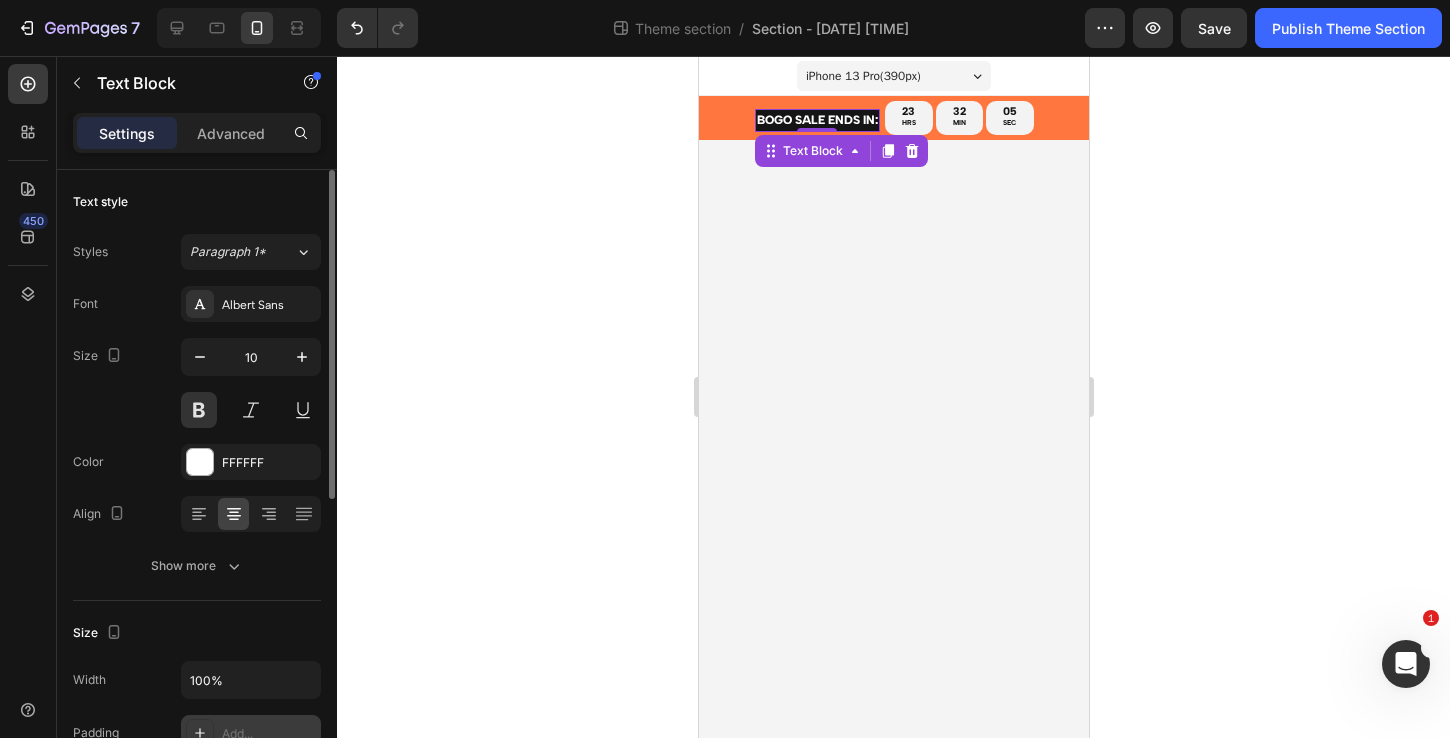 scroll, scrollTop: 180, scrollLeft: 0, axis: vertical 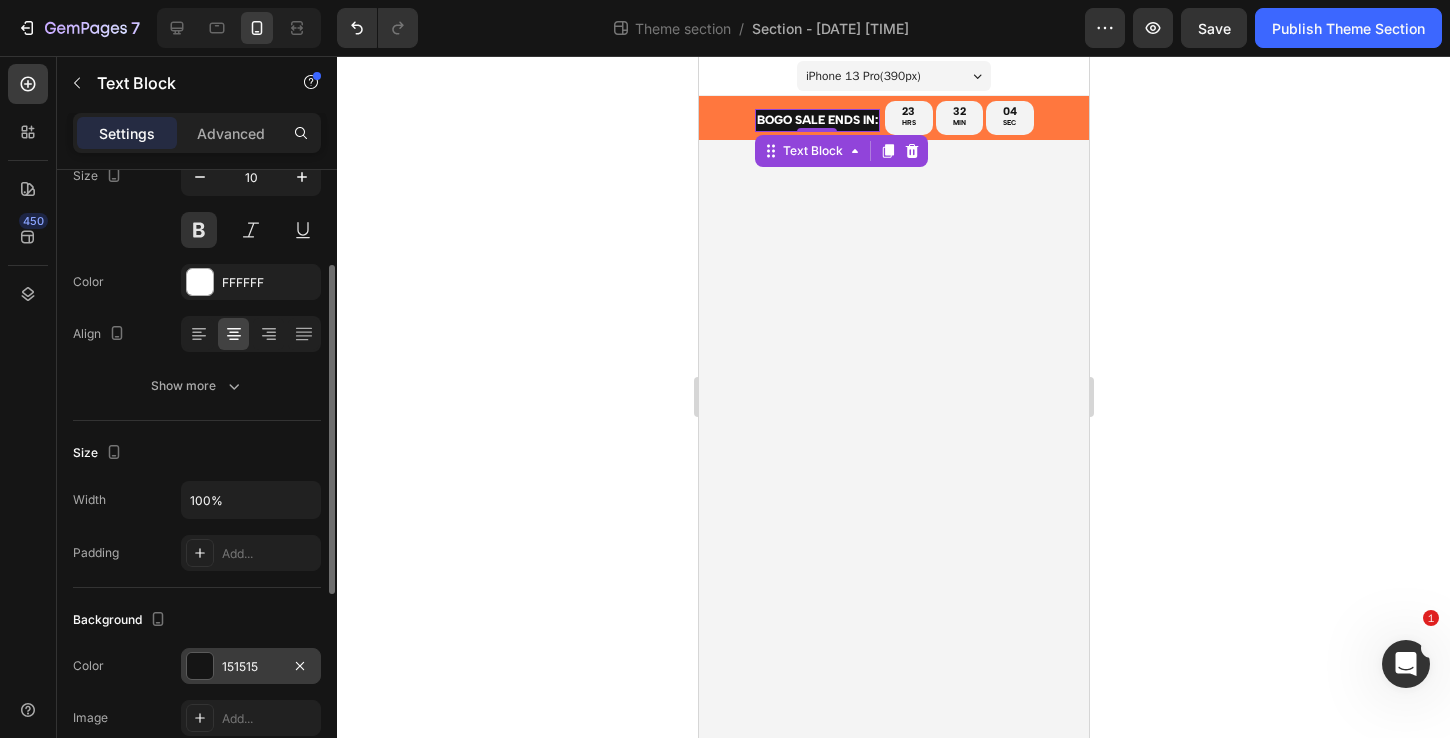 drag, startPoint x: 199, startPoint y: 676, endPoint x: 218, endPoint y: 670, distance: 19.924858 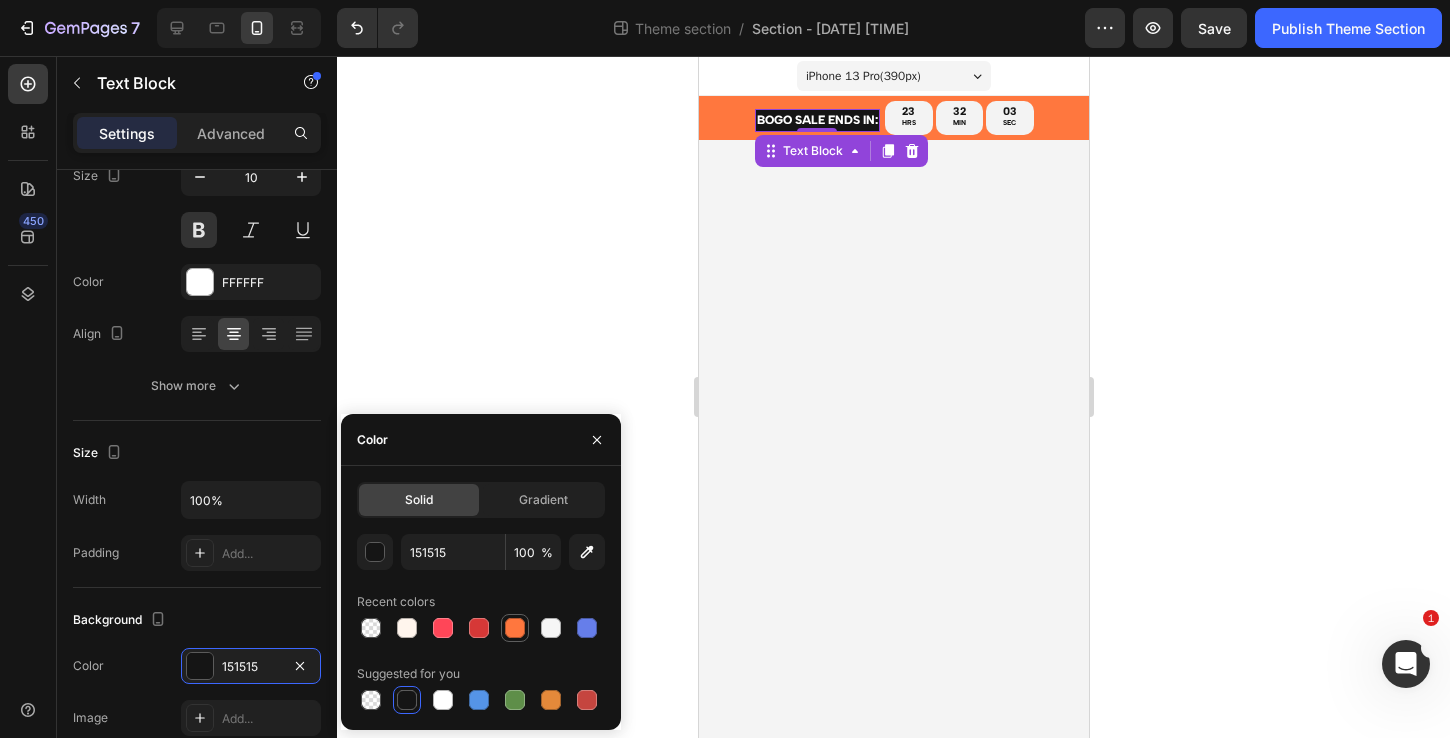 click at bounding box center (515, 628) 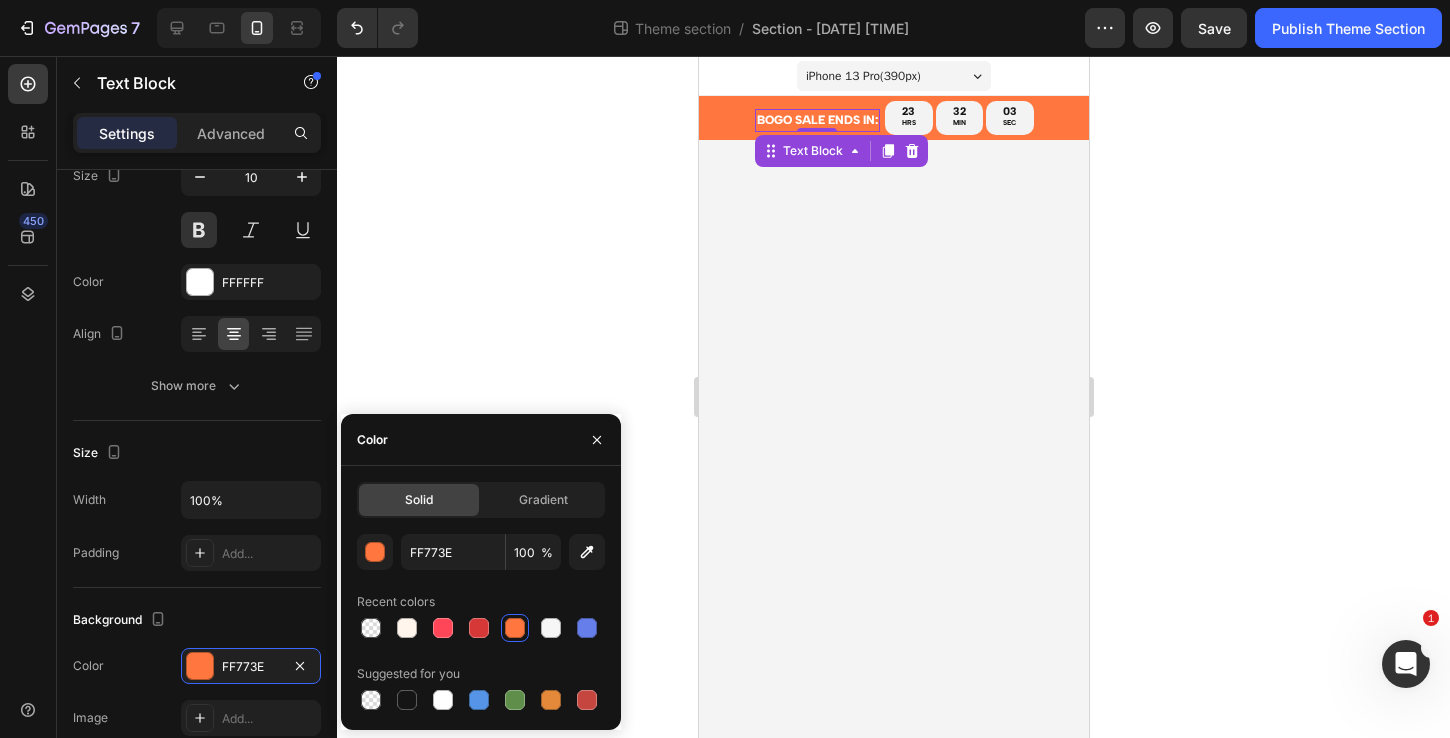 click on "iPhone 13 Pro ( 390 px) iPhone 13 Mini iPhone 13 Pro iPhone 11 Pro Max iPhone 15 Pro Max Pixel 7 Galaxy S8+ Galaxy S20 Ultra iPad Mini iPad Air iPad Pro BUY ONE GET ONE FREE Sale Ends In: Text Block BOGO sale ends in: Text Block 0 23 HRS 32 MIN 03 SEC Countdown Timer Row Root
Drag & drop element from sidebar or
Explore Library
Add section Choose templates inspired by CRO experts Generate layout from URL or image Add blank section then drag & drop elements" at bounding box center (893, 397) 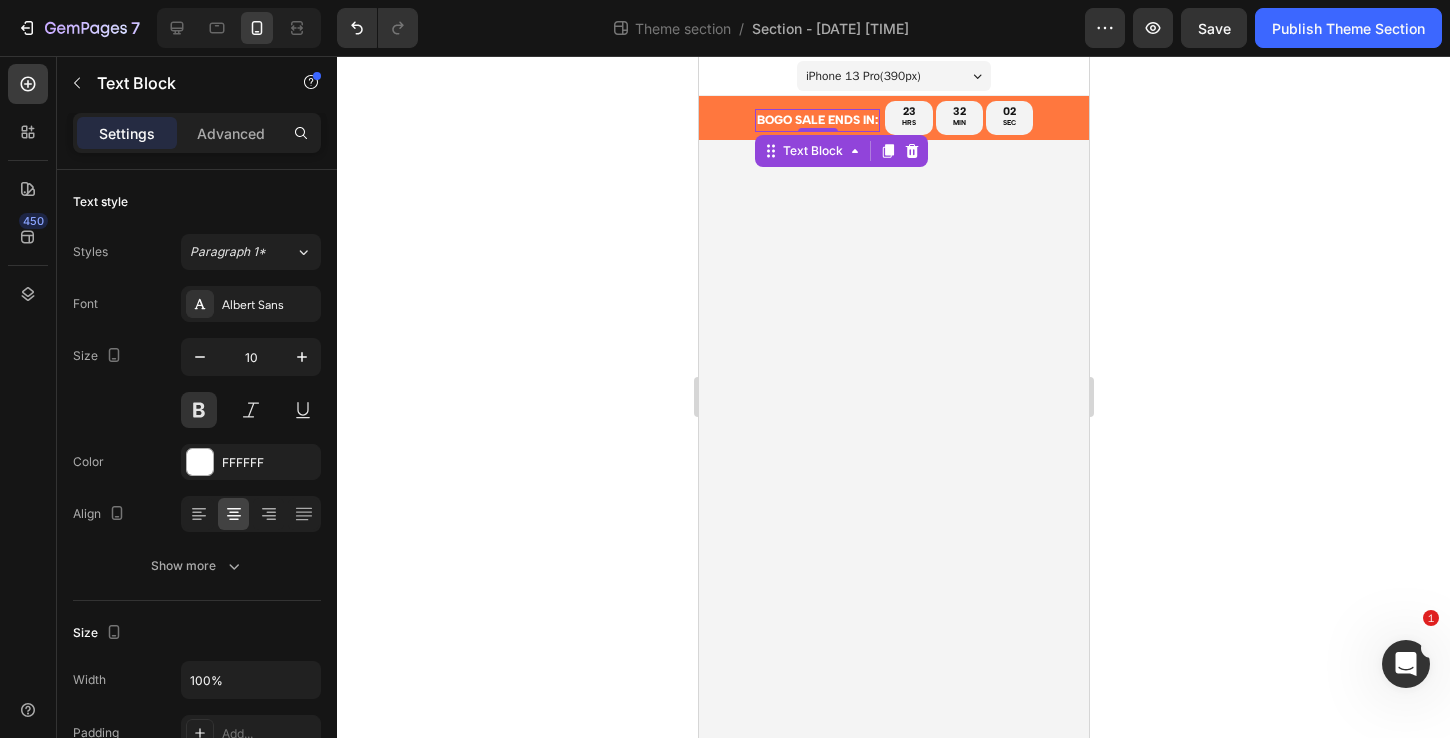 click on "BOGO sale ends in:" at bounding box center [816, 120] 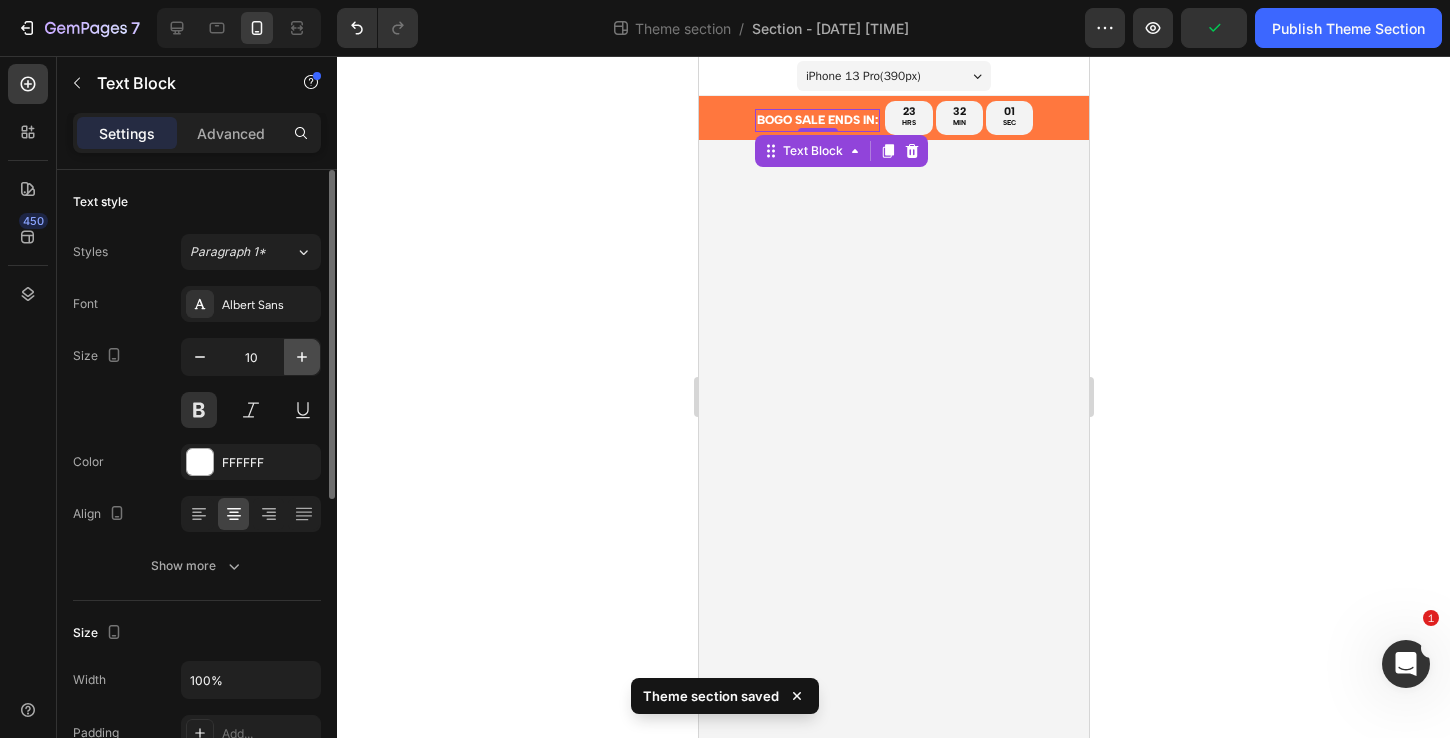 click 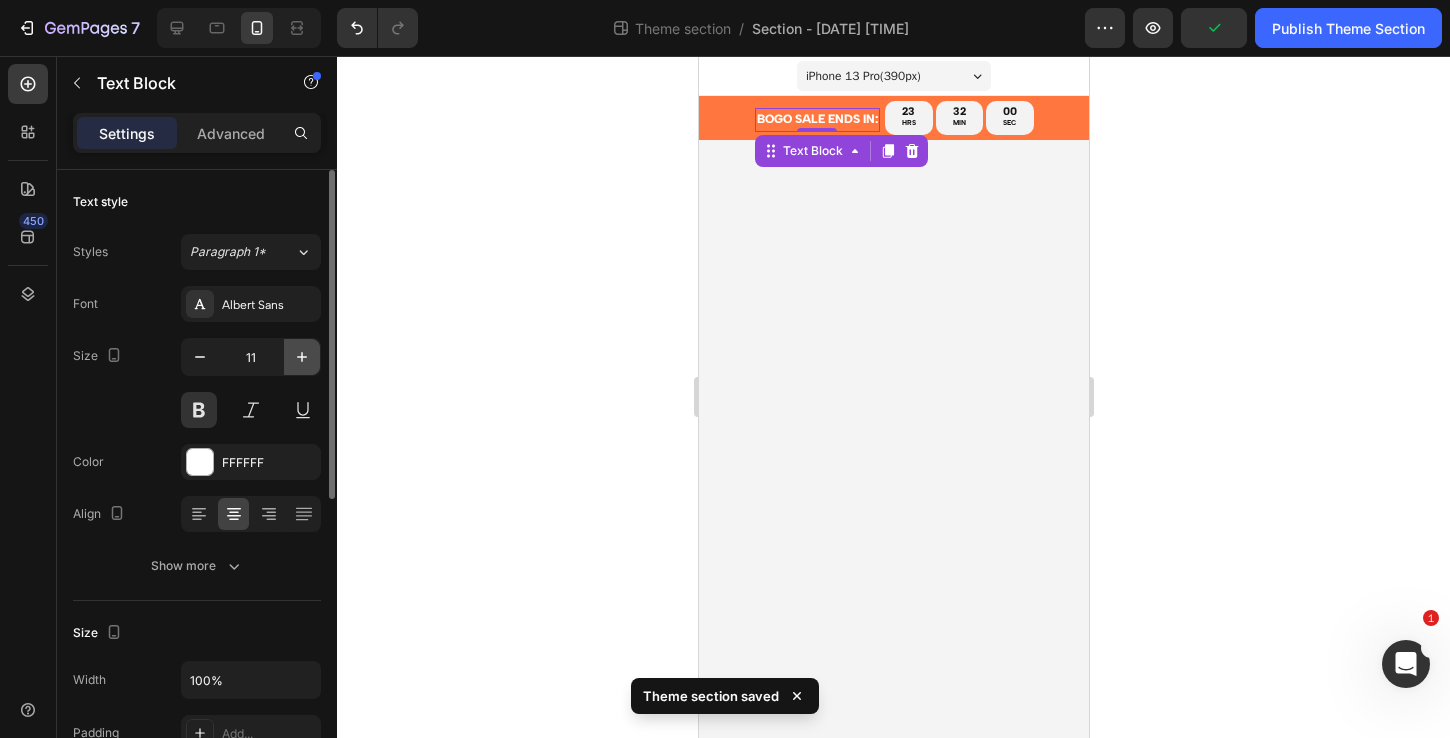 click 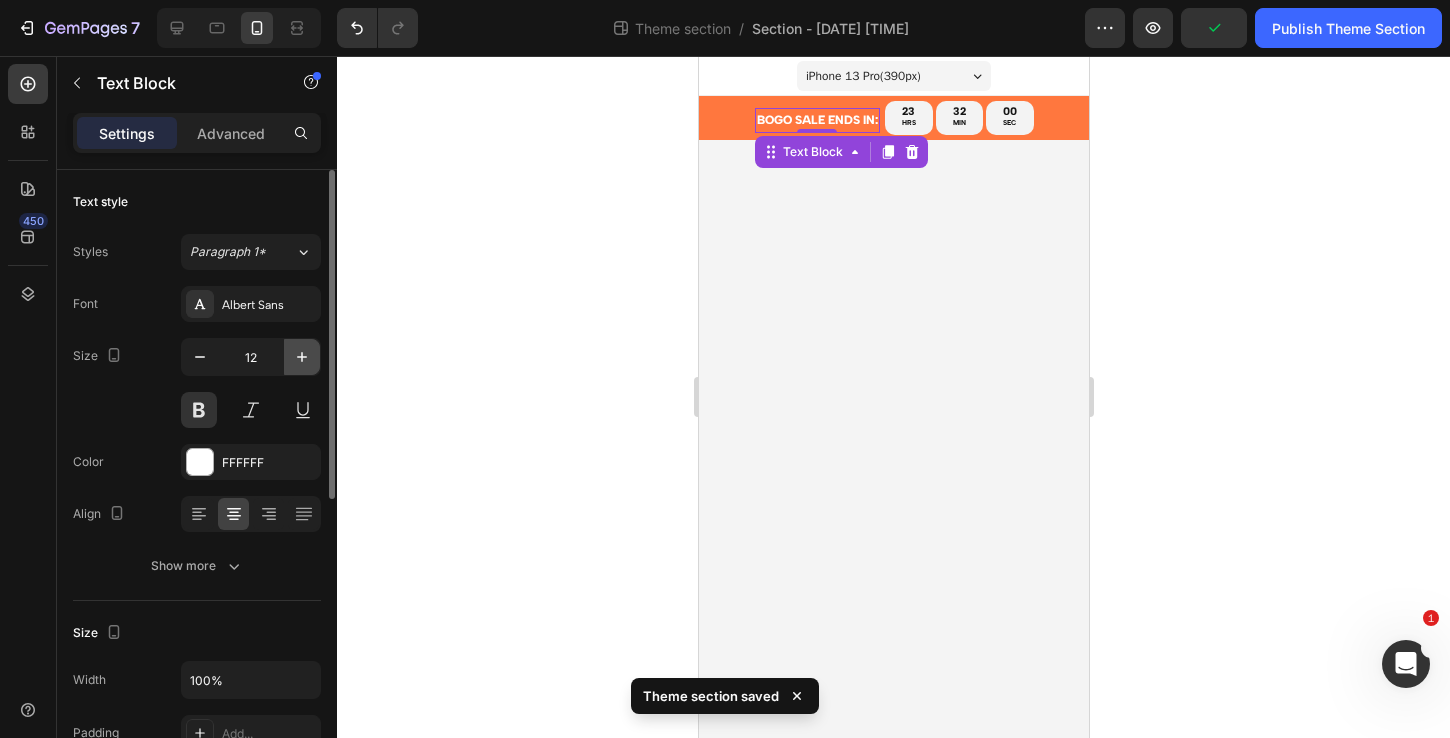 click 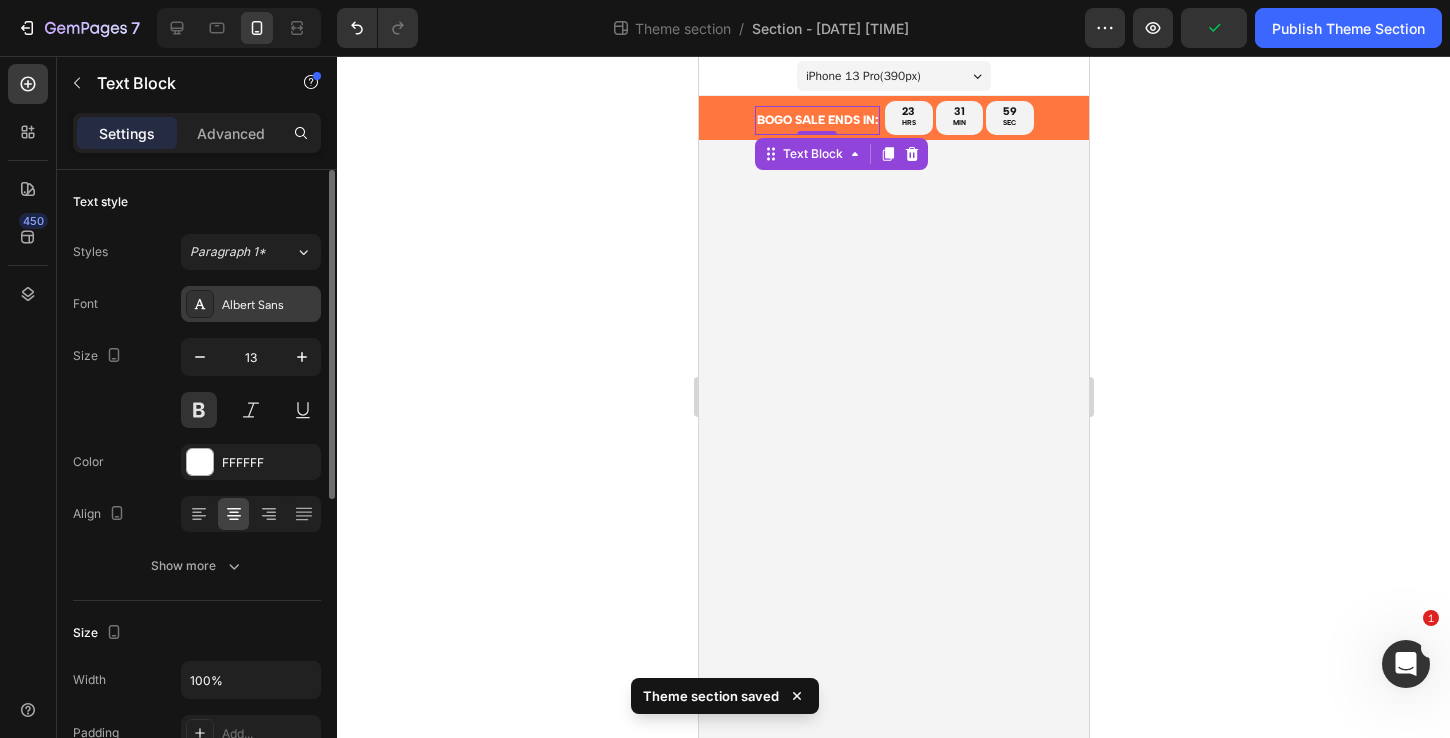 drag, startPoint x: 260, startPoint y: 305, endPoint x: 258, endPoint y: 316, distance: 11.18034 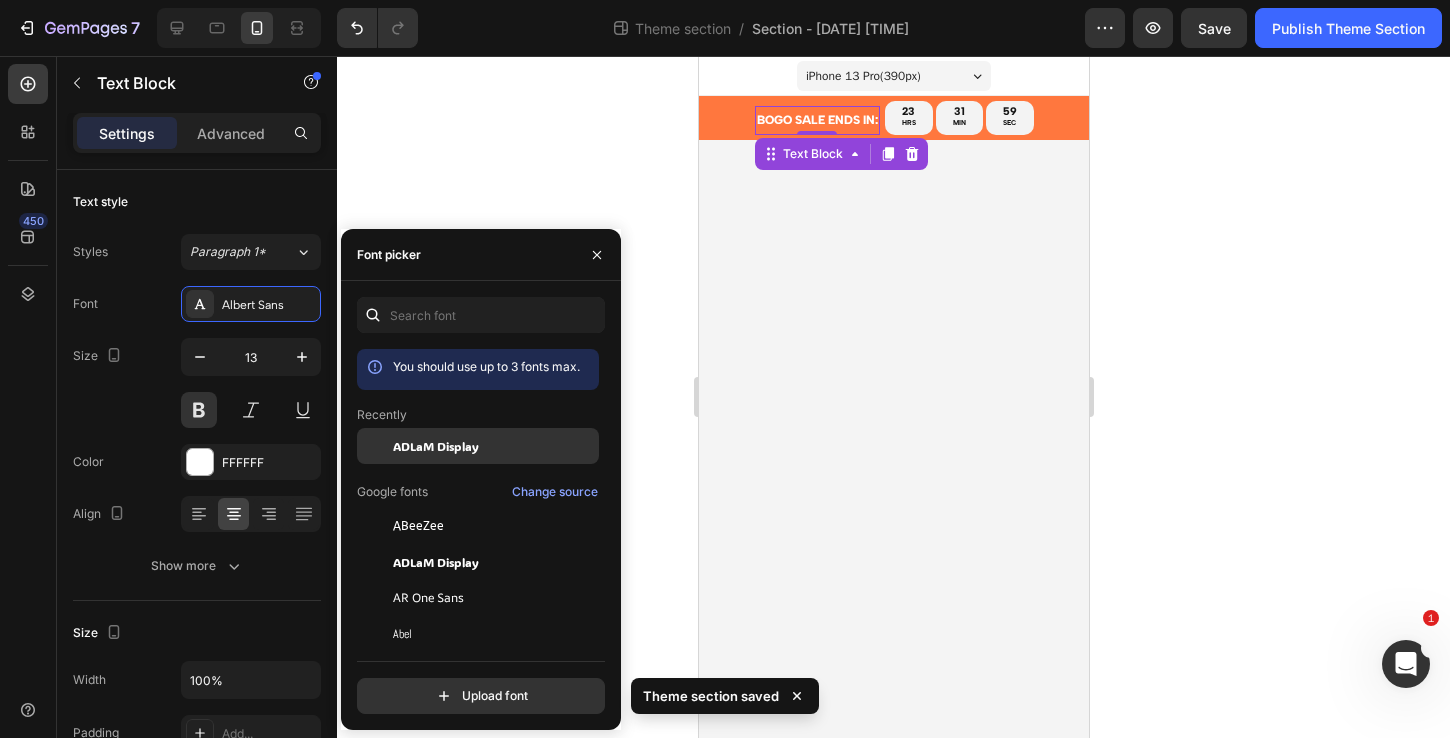 click at bounding box center [375, 446] 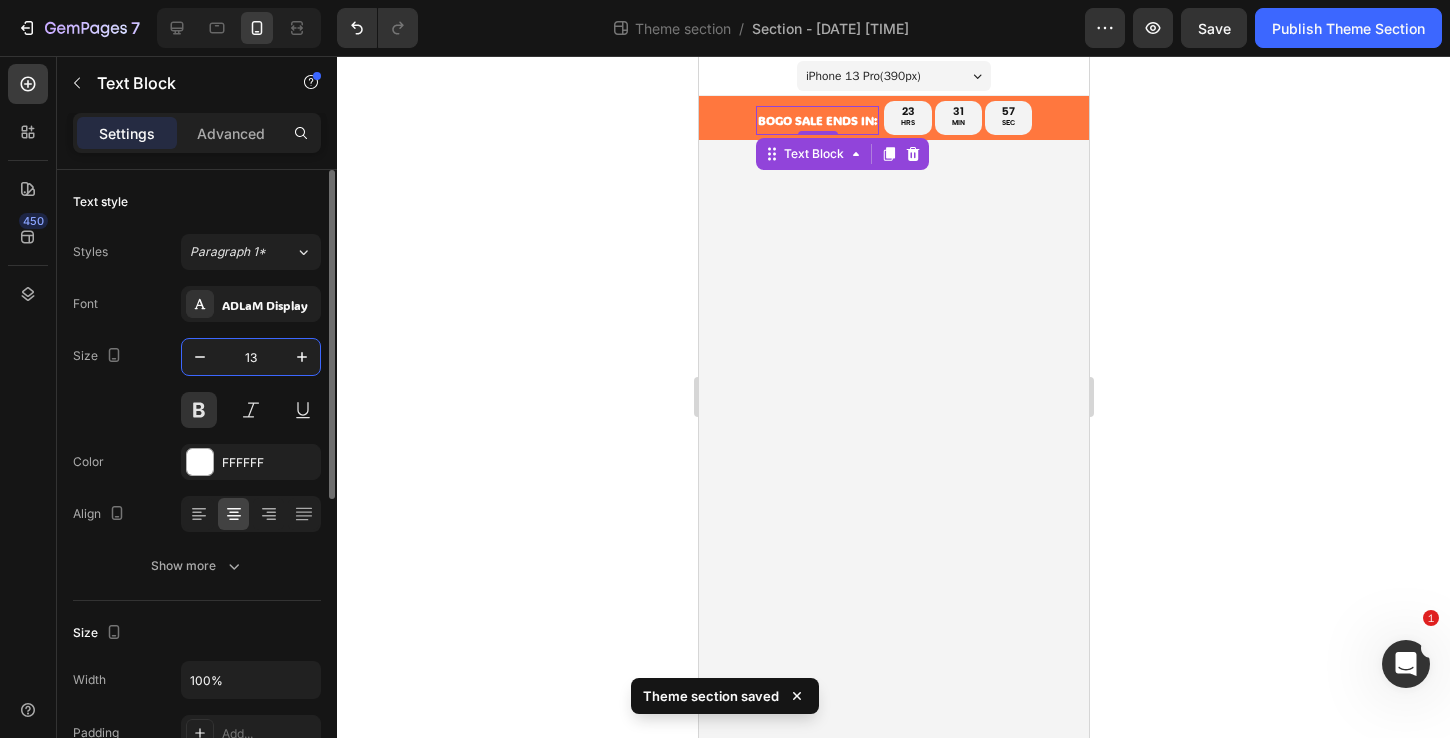 click on "13" at bounding box center (251, 357) 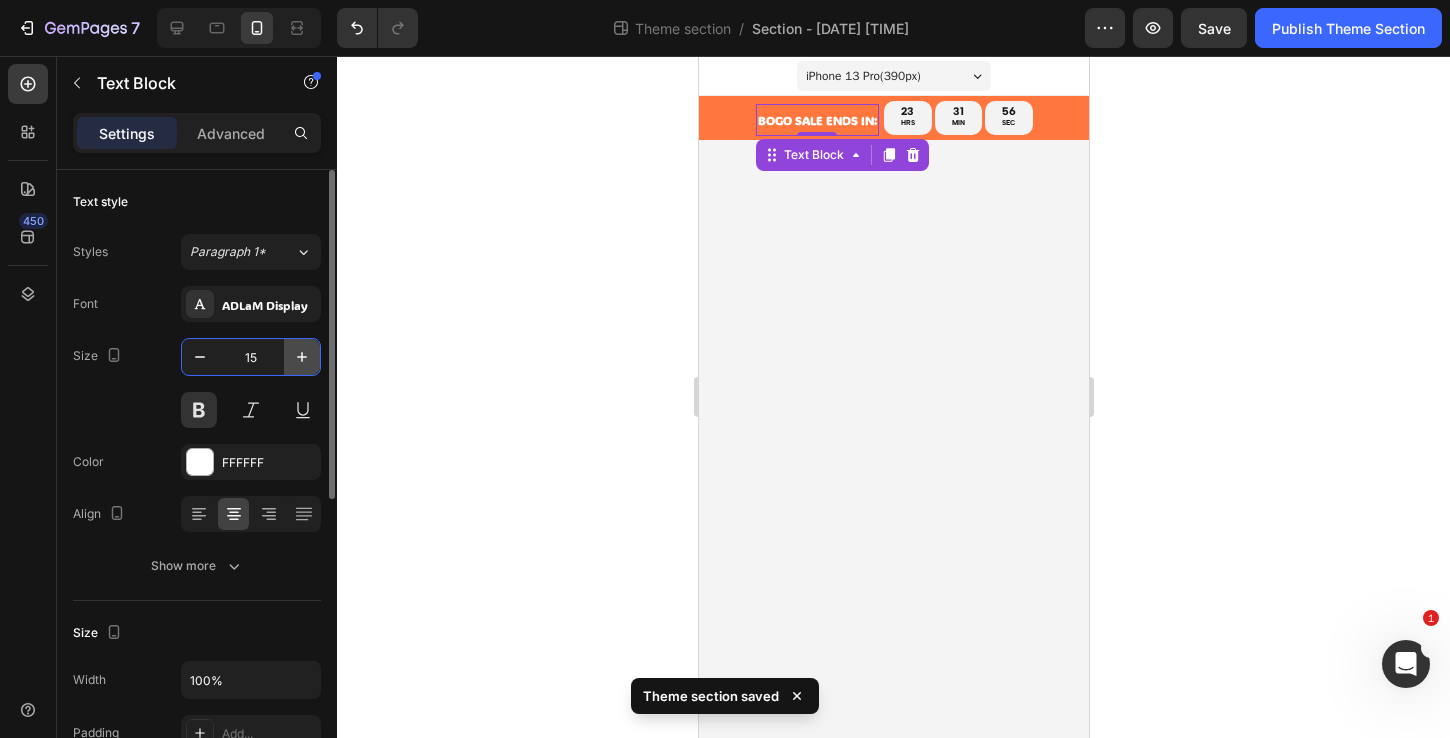 type on "15" 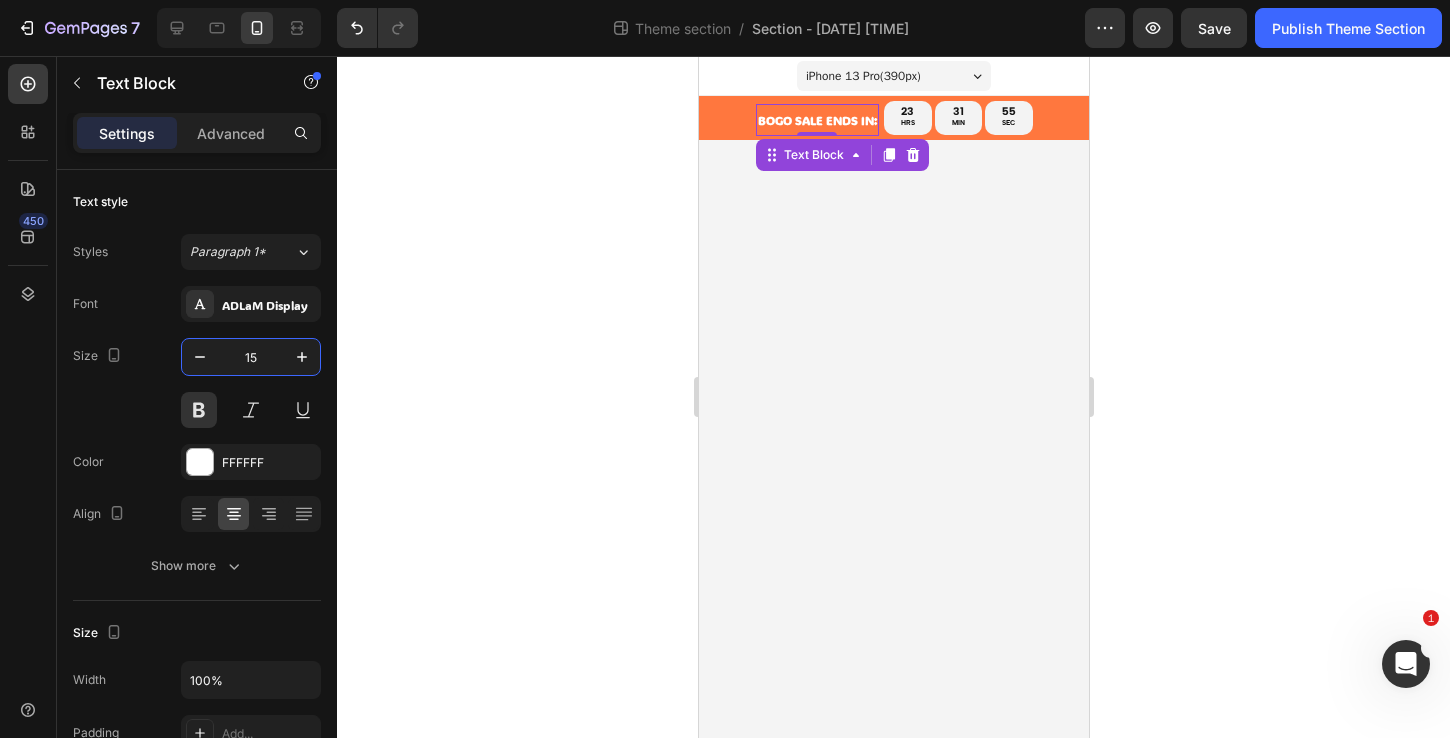 click on "iPhone 13 Pro ( 390 px) iPhone 13 Mini iPhone 13 Pro iPhone 11 Pro Max iPhone 15 Pro Max Pixel 7 Galaxy S8+ Galaxy S20 Ultra iPad Mini iPad Air iPad Pro BUY ONE GET ONE FREE Sale Ends In: Text Block BOGO sale ends in: Text Block 0 23 HRS 31 MIN 55 SEC Countdown Timer Row Root
Drag & drop element from sidebar or
Explore Library
Add section Choose templates inspired by CRO experts Generate layout from URL or image Add blank section then drag & drop elements" at bounding box center (893, 397) 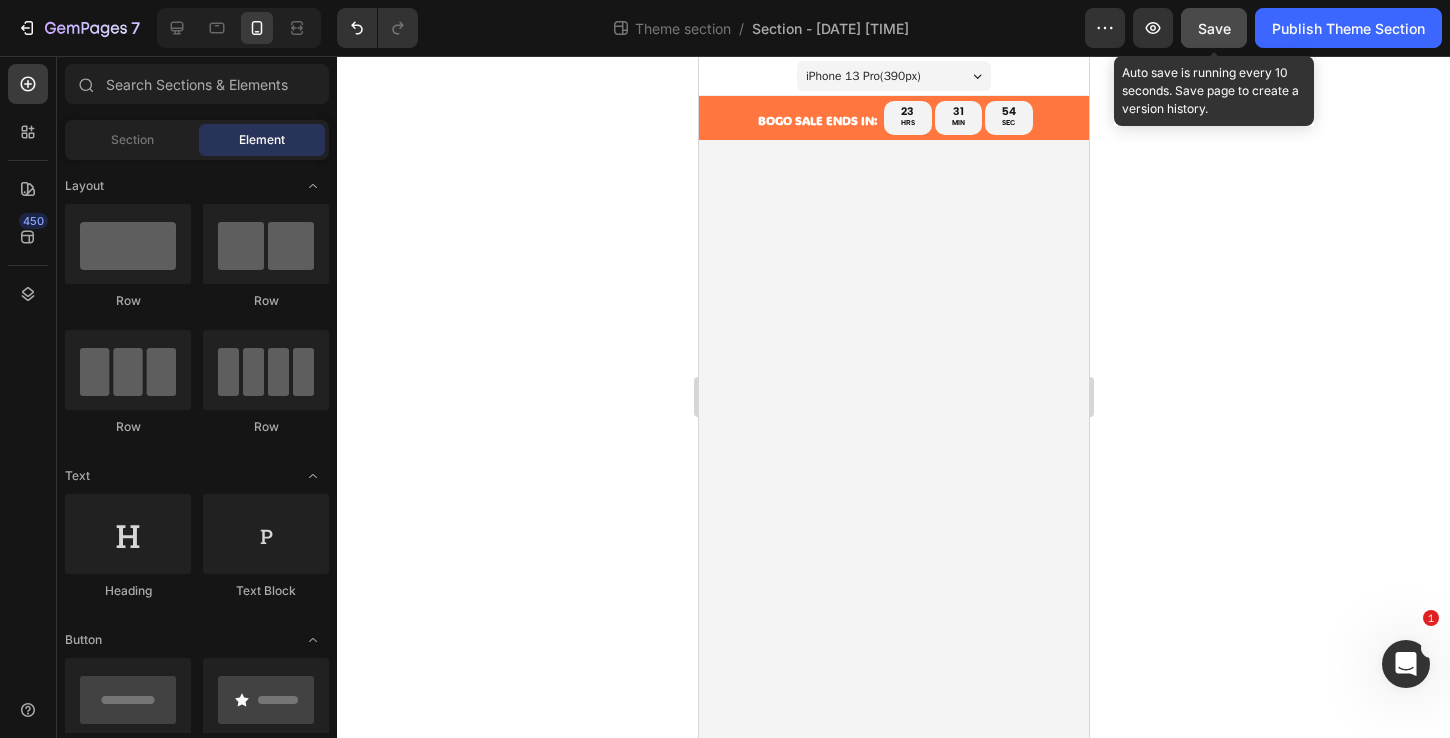click on "Save" at bounding box center (1214, 28) 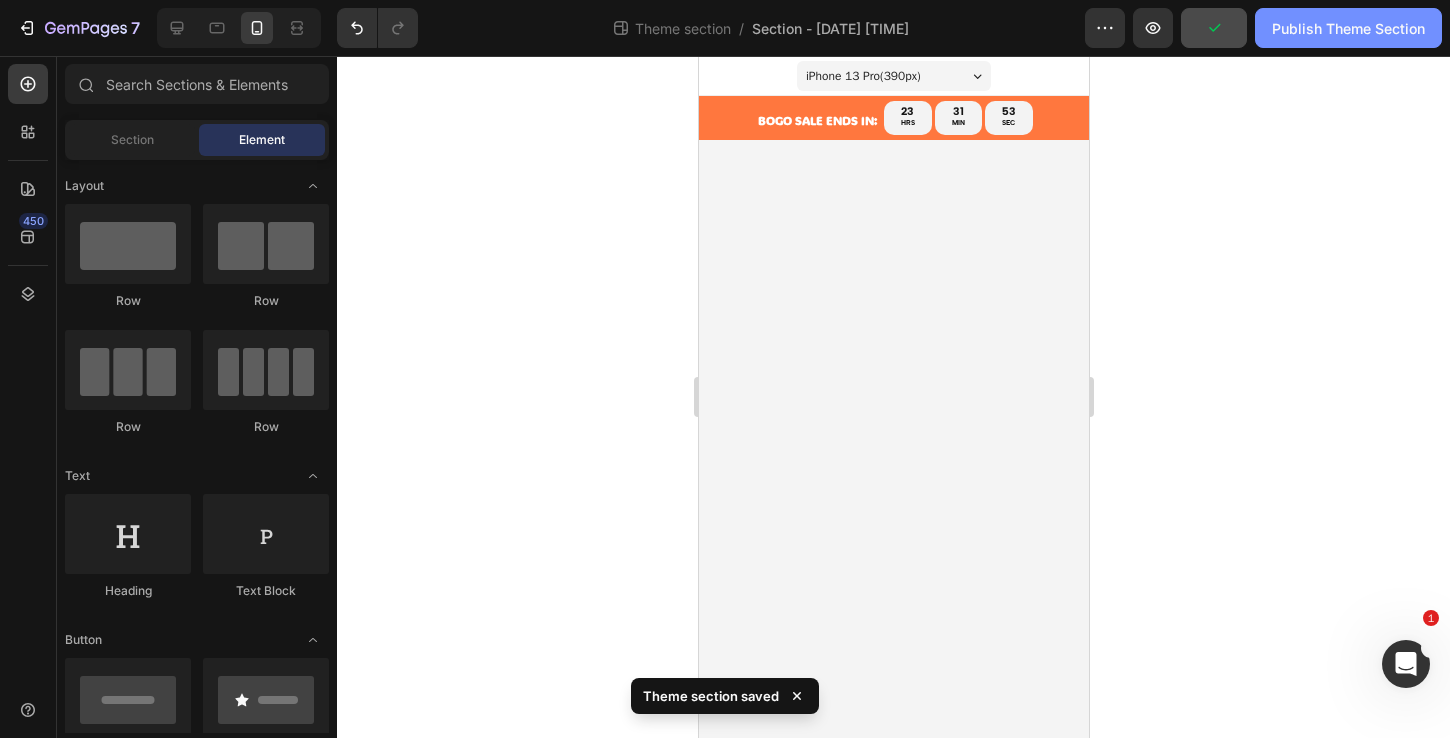 click on "Publish Theme Section" at bounding box center (1348, 28) 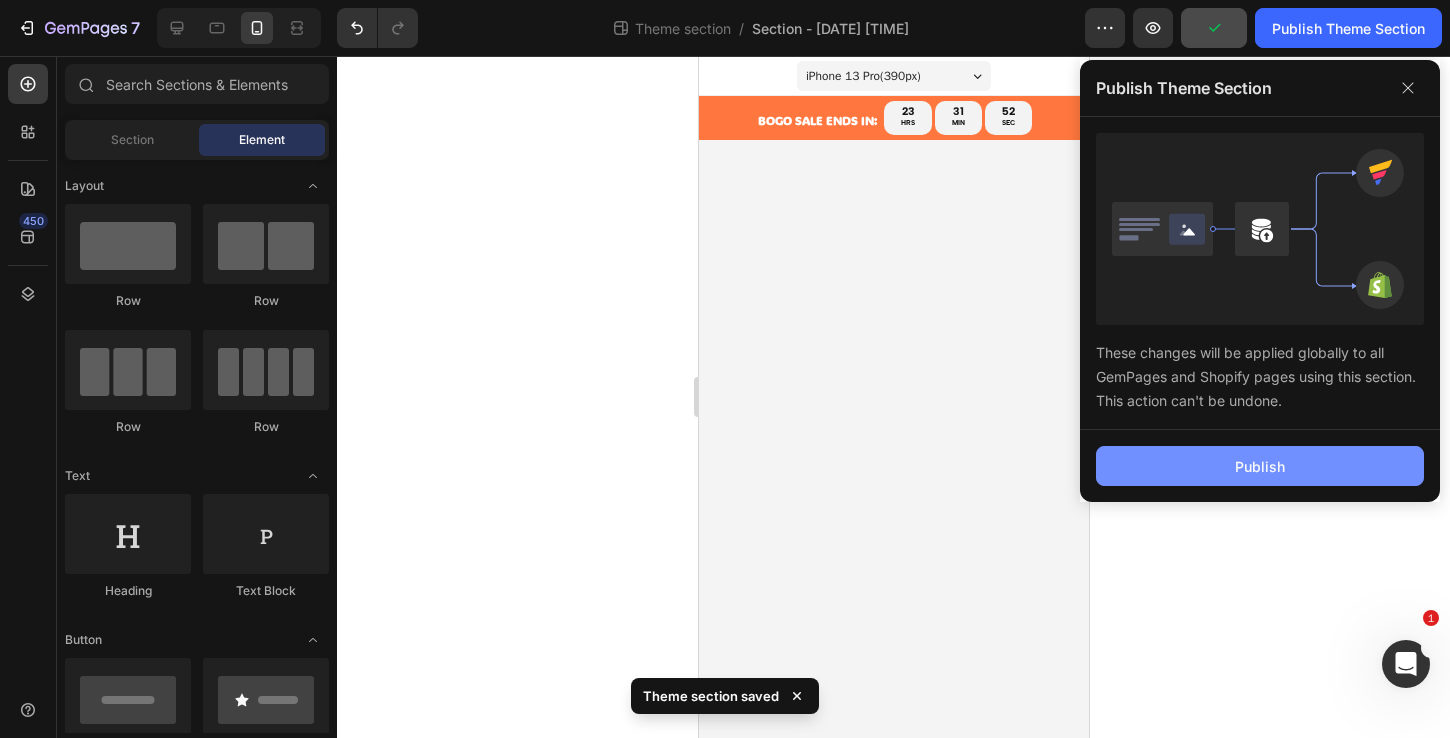 drag, startPoint x: 1241, startPoint y: 465, endPoint x: 1232, endPoint y: 456, distance: 12.727922 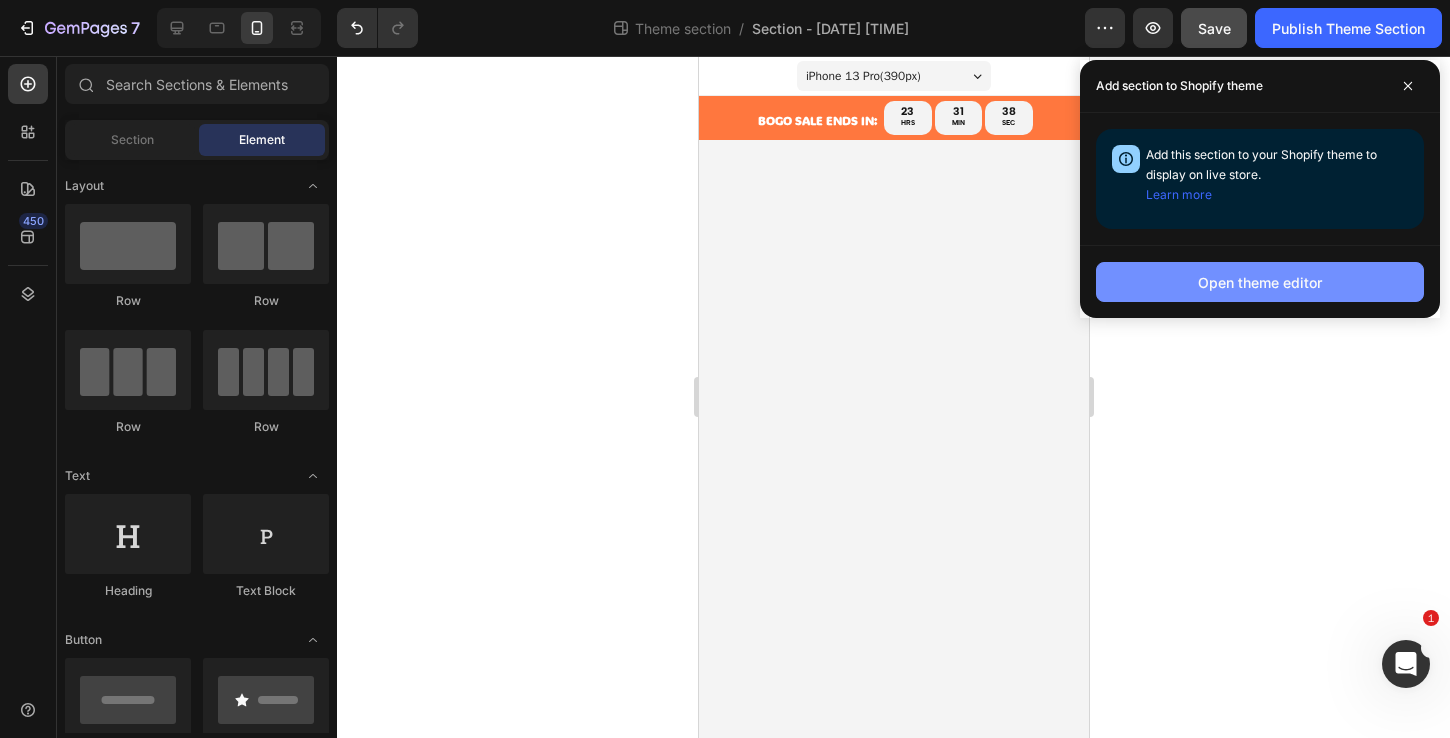 click on "Open theme editor" at bounding box center (1260, 282) 